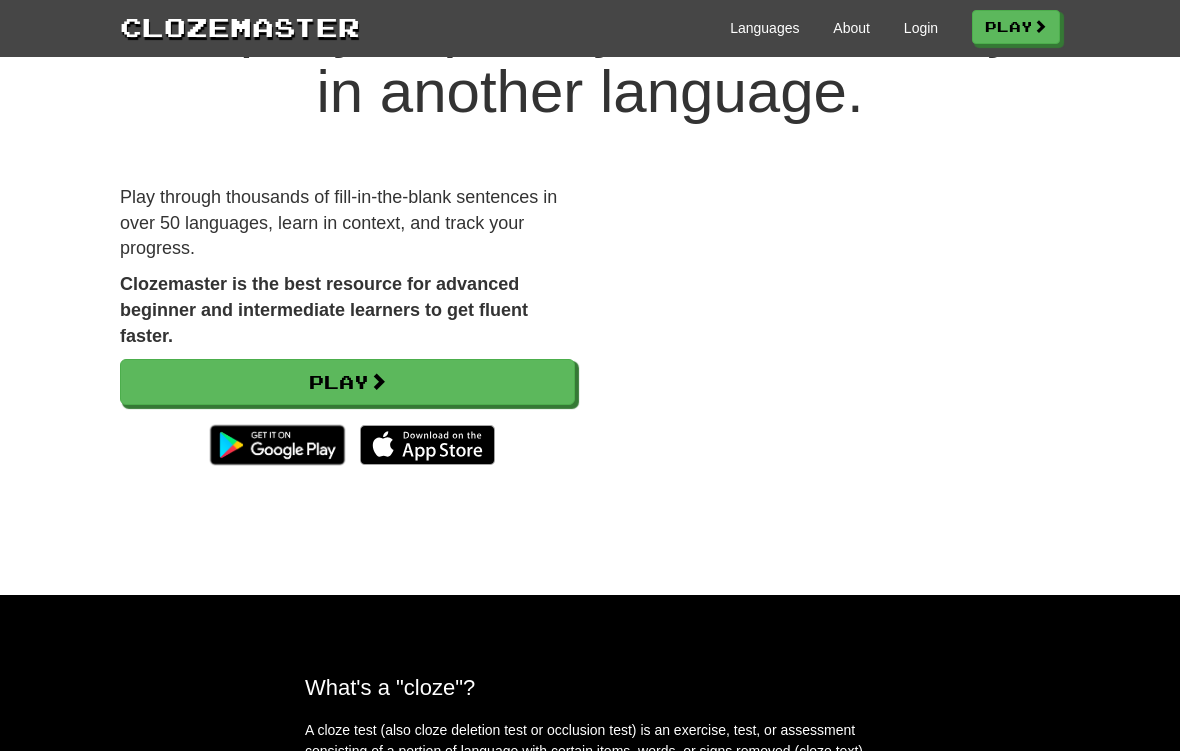scroll, scrollTop: 223, scrollLeft: 0, axis: vertical 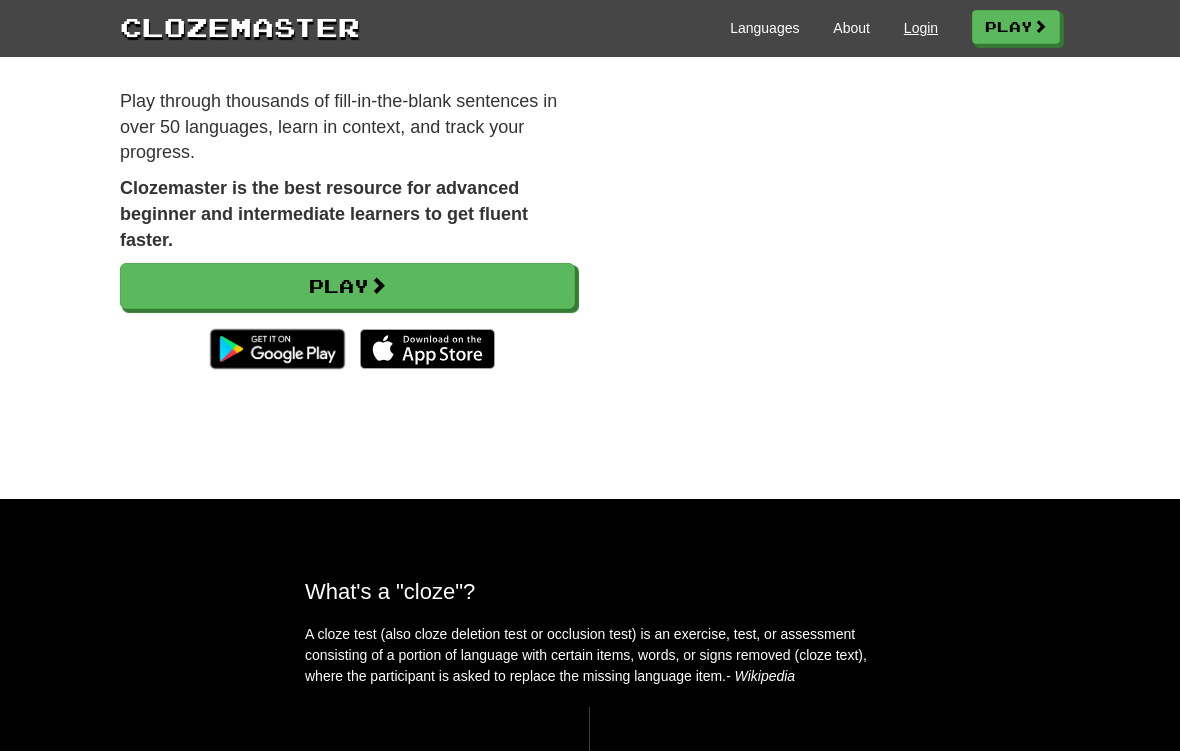click on "Login" at bounding box center (921, 28) 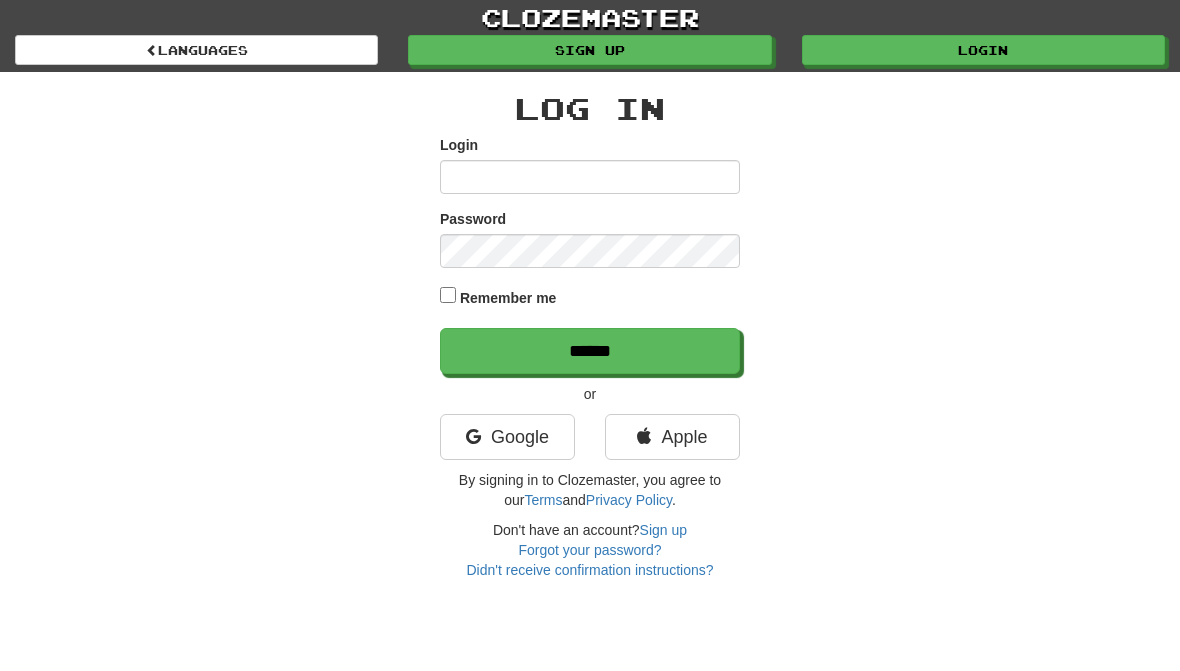 scroll, scrollTop: 0, scrollLeft: 0, axis: both 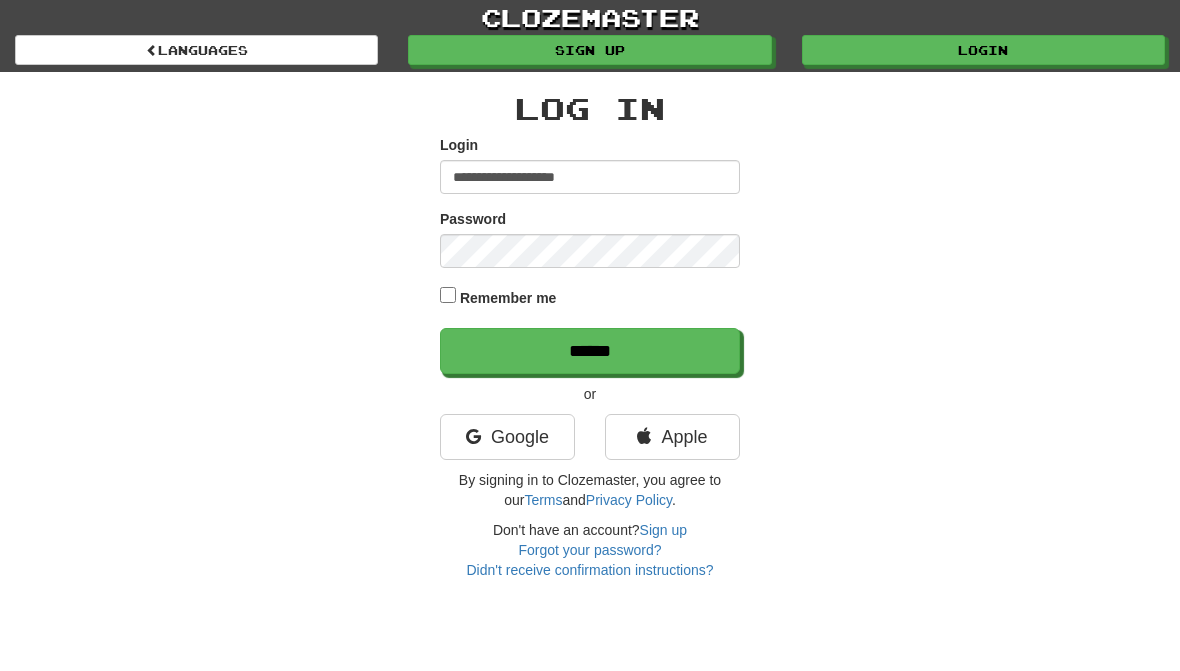 type on "**********" 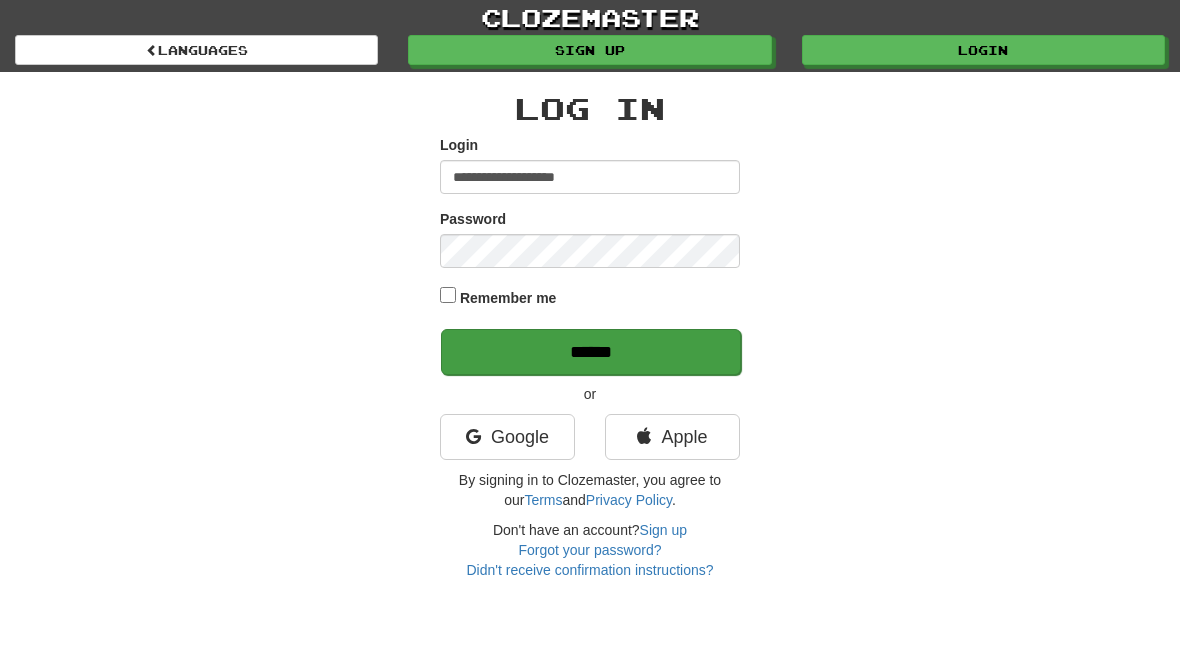 click on "******" at bounding box center [591, 352] 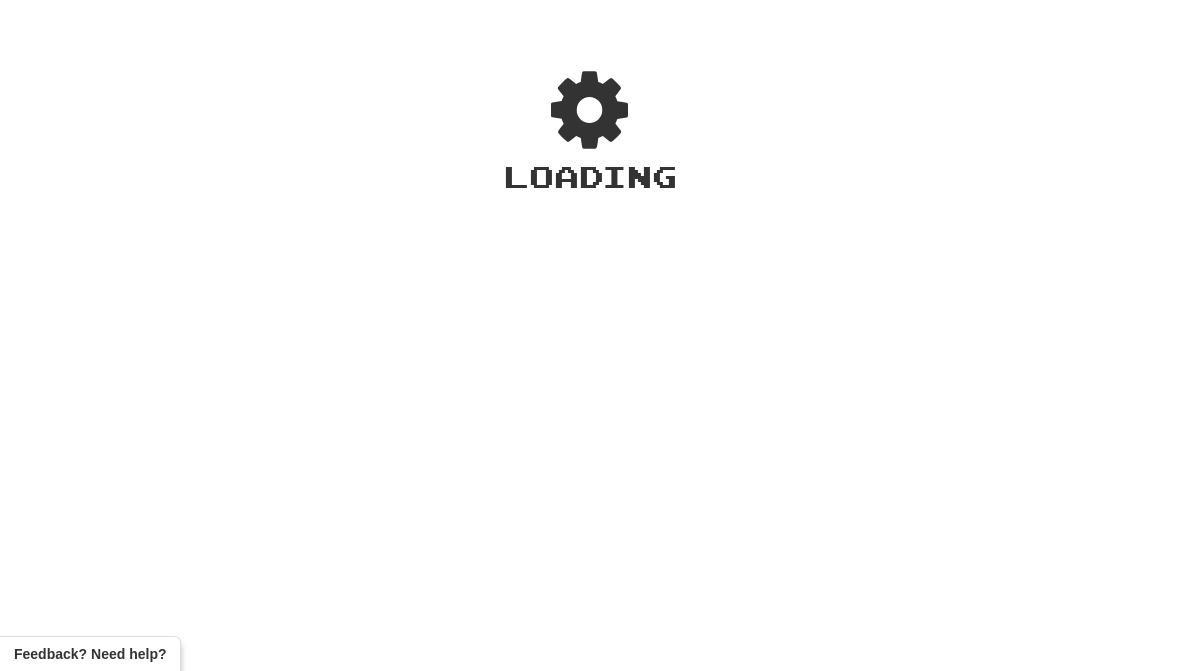 scroll, scrollTop: 0, scrollLeft: 0, axis: both 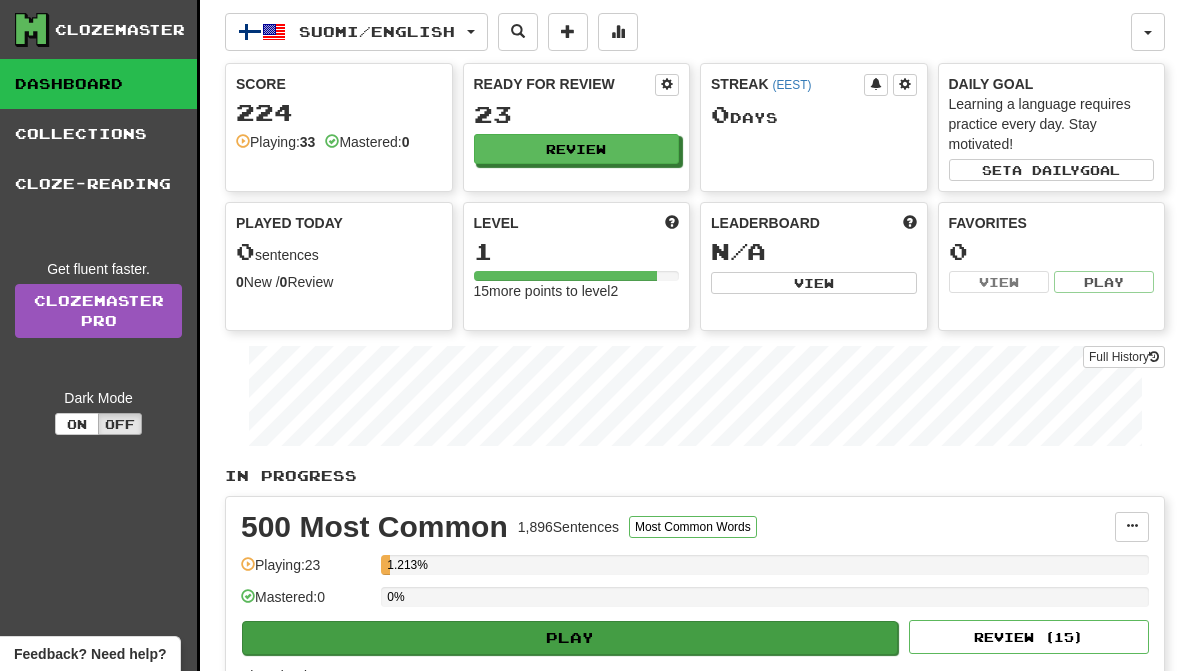 click on "Play" at bounding box center [570, 638] 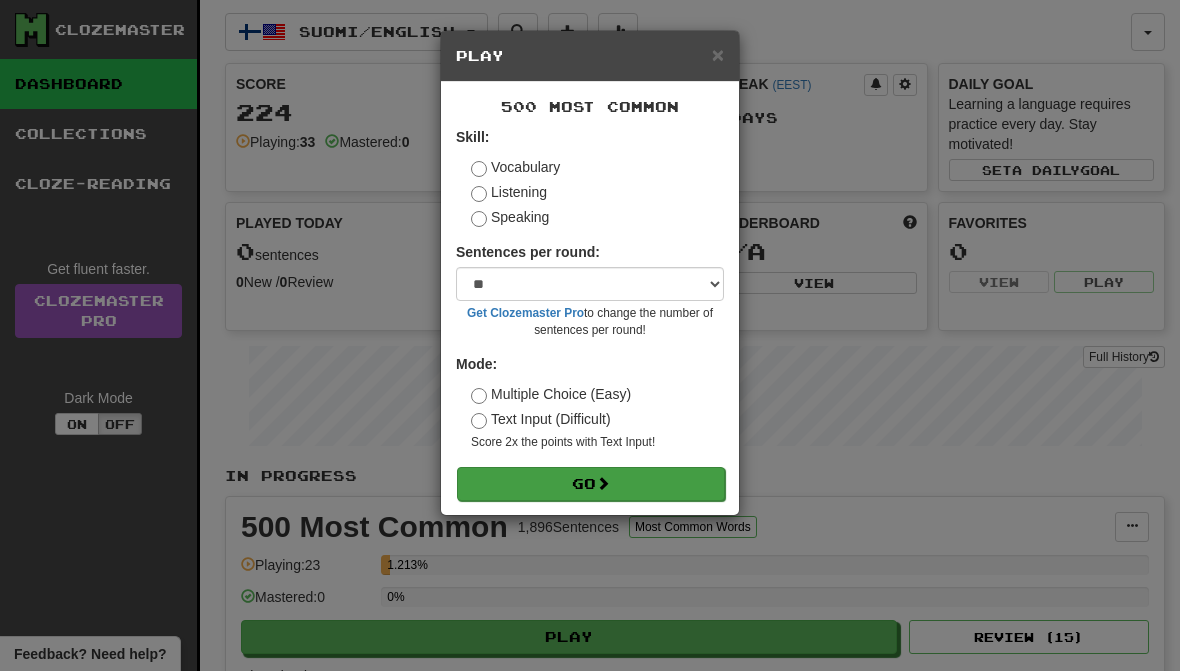 click on "Go" at bounding box center (591, 484) 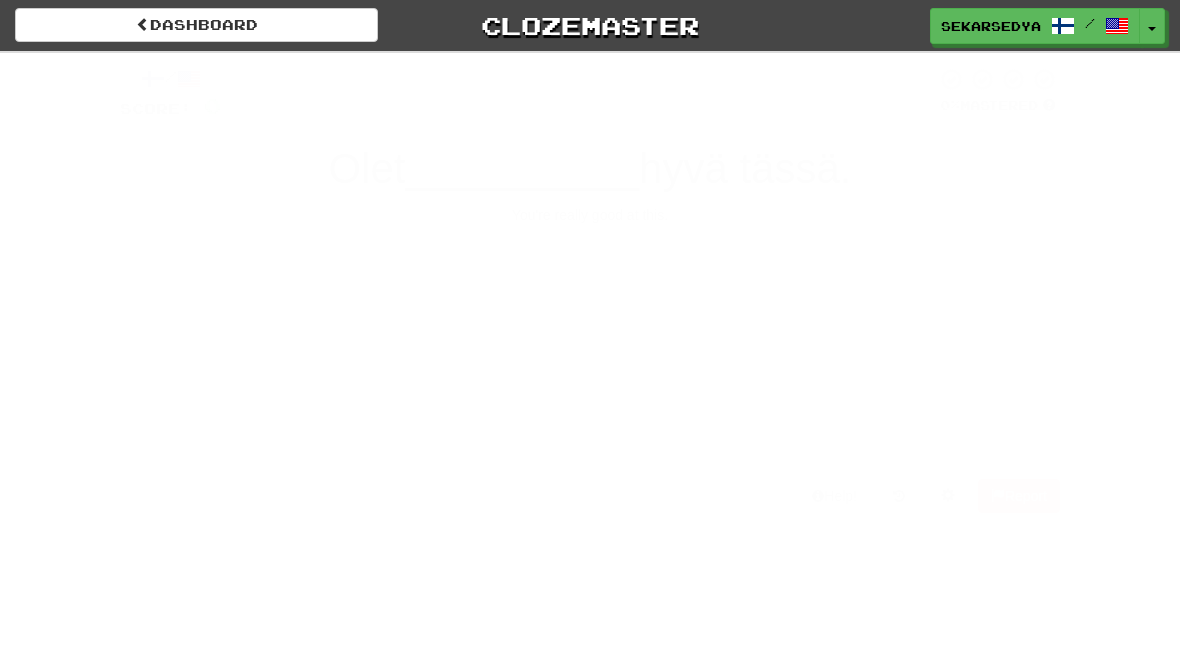 scroll, scrollTop: 0, scrollLeft: 0, axis: both 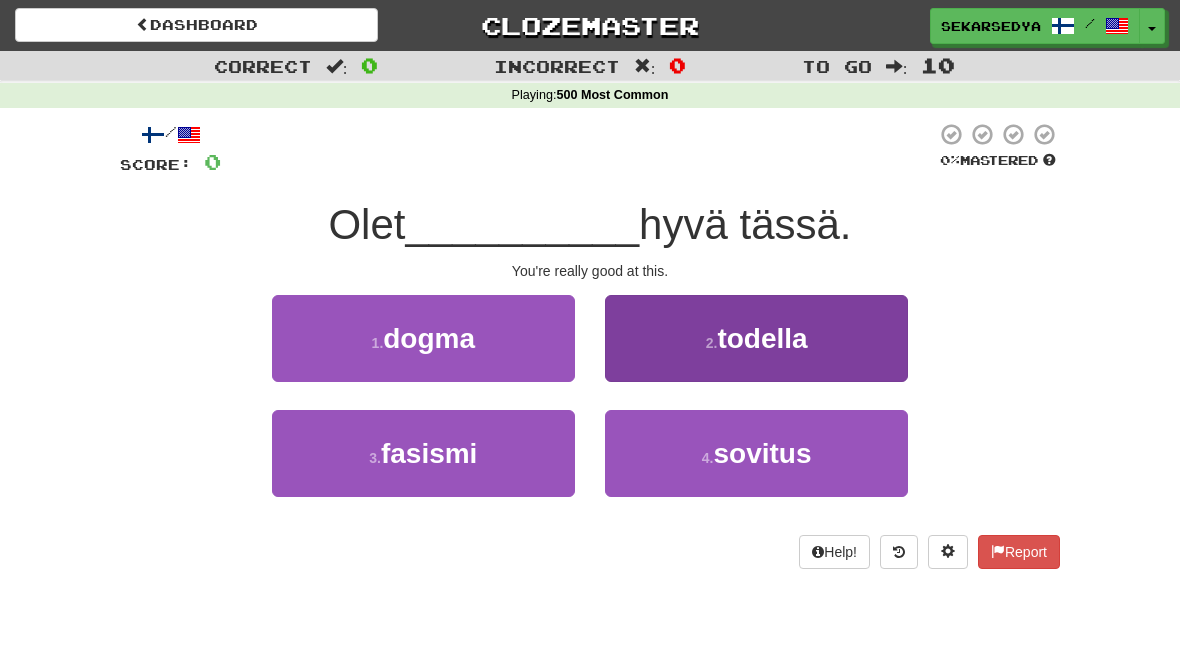 click on "2 .  todella" at bounding box center [756, 338] 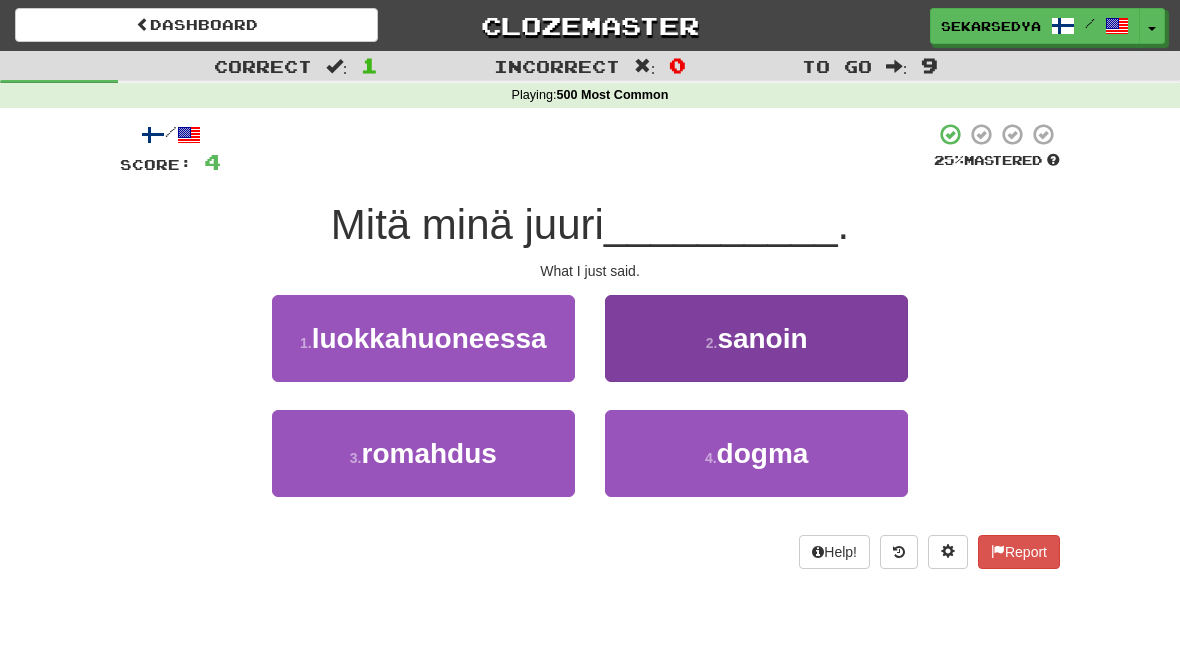 click on "2 .  sanoin" at bounding box center (756, 338) 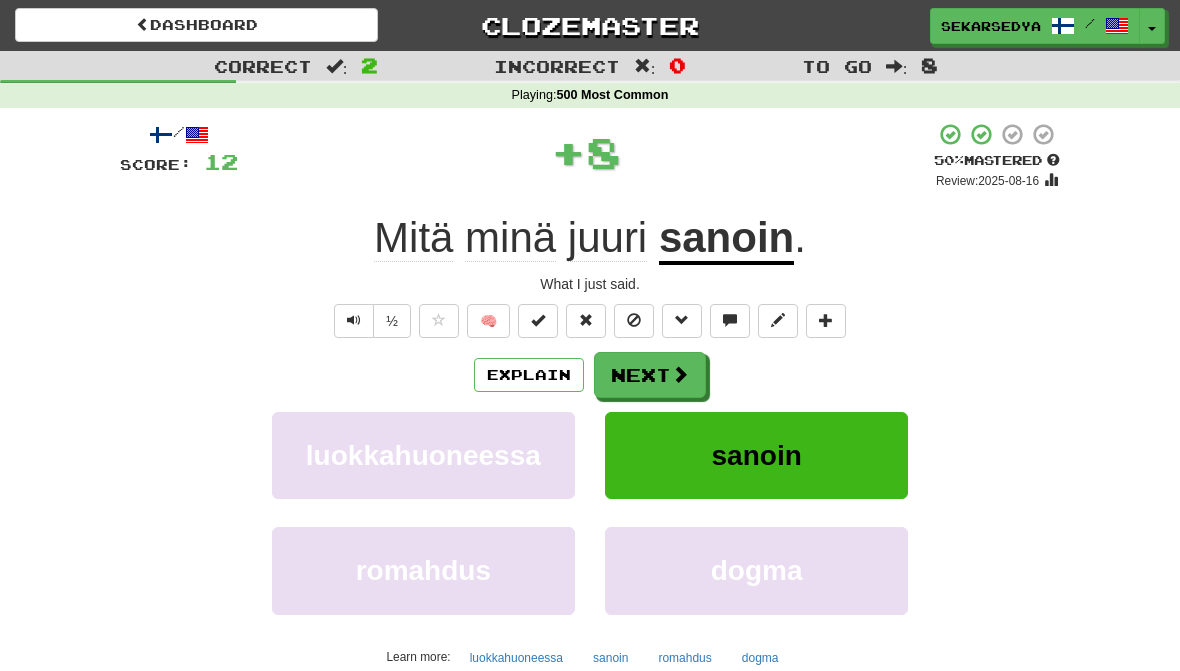 click on "juuri" 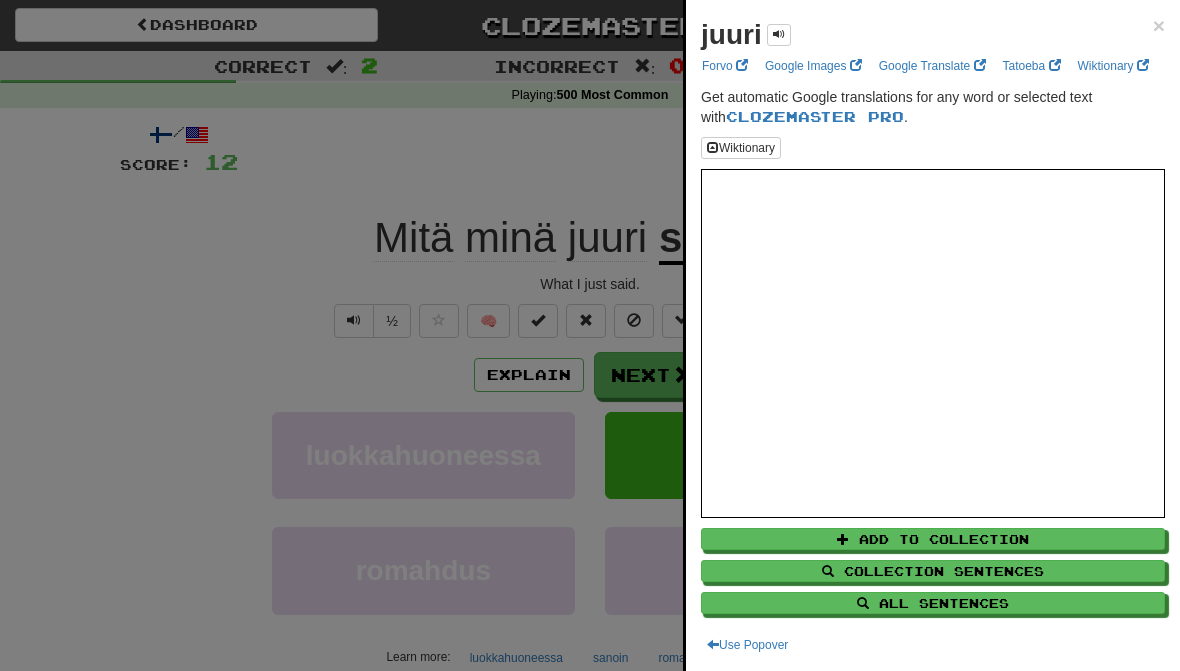 click at bounding box center [590, 335] 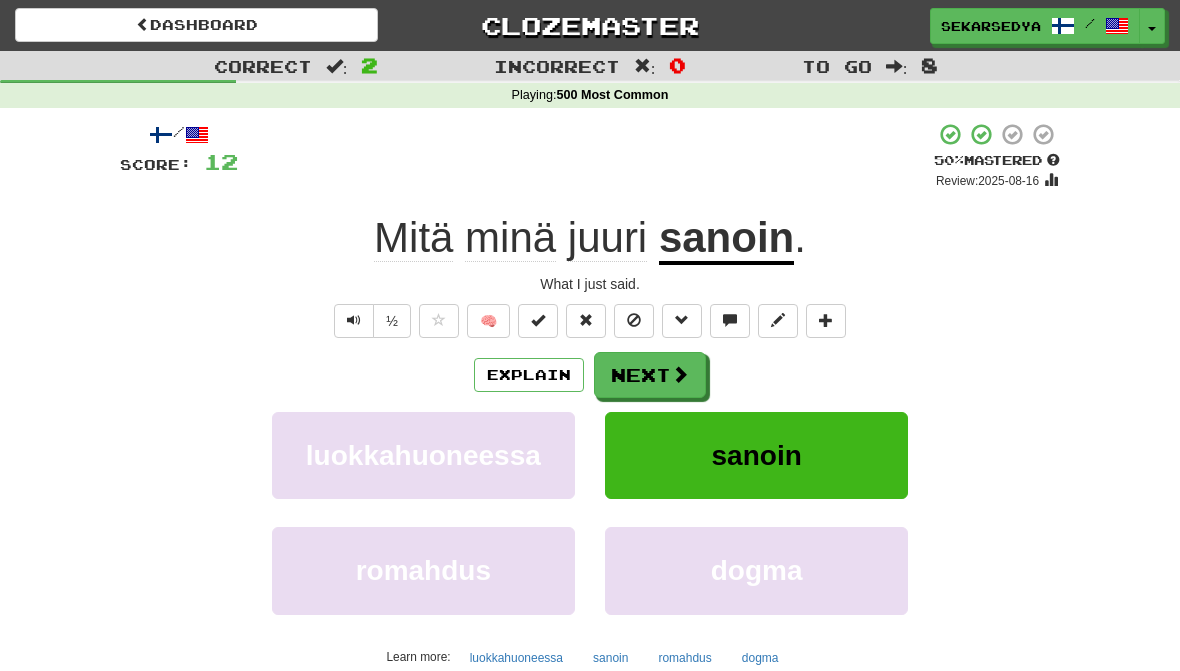 click on "juuri" 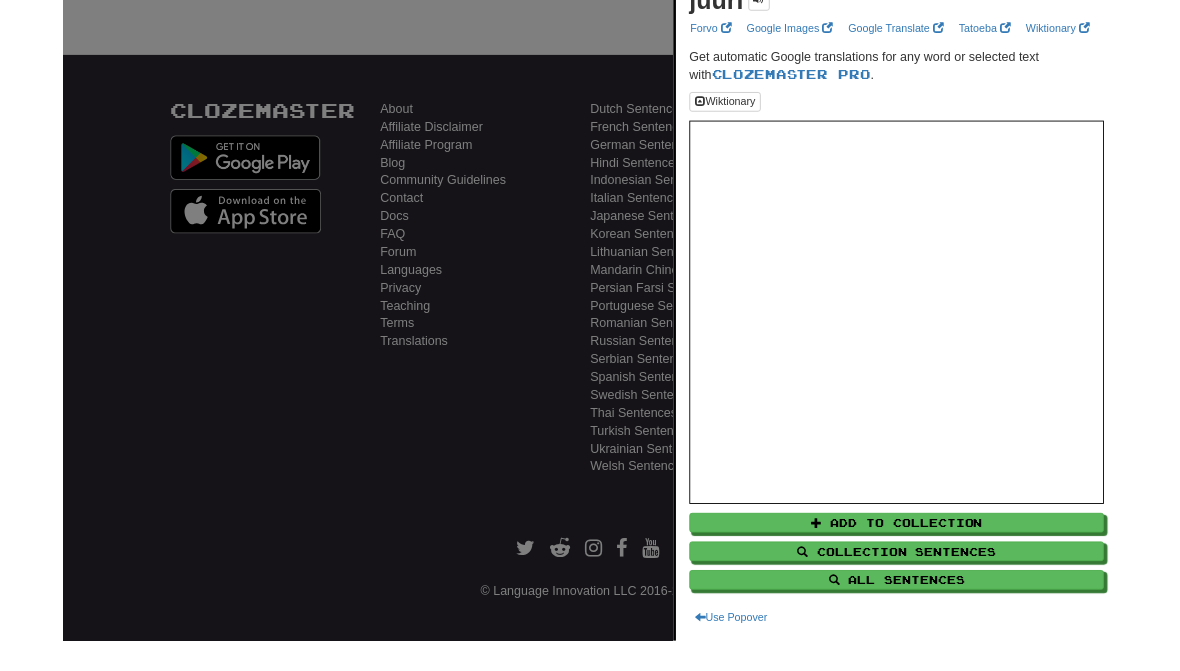 scroll, scrollTop: 812, scrollLeft: 0, axis: vertical 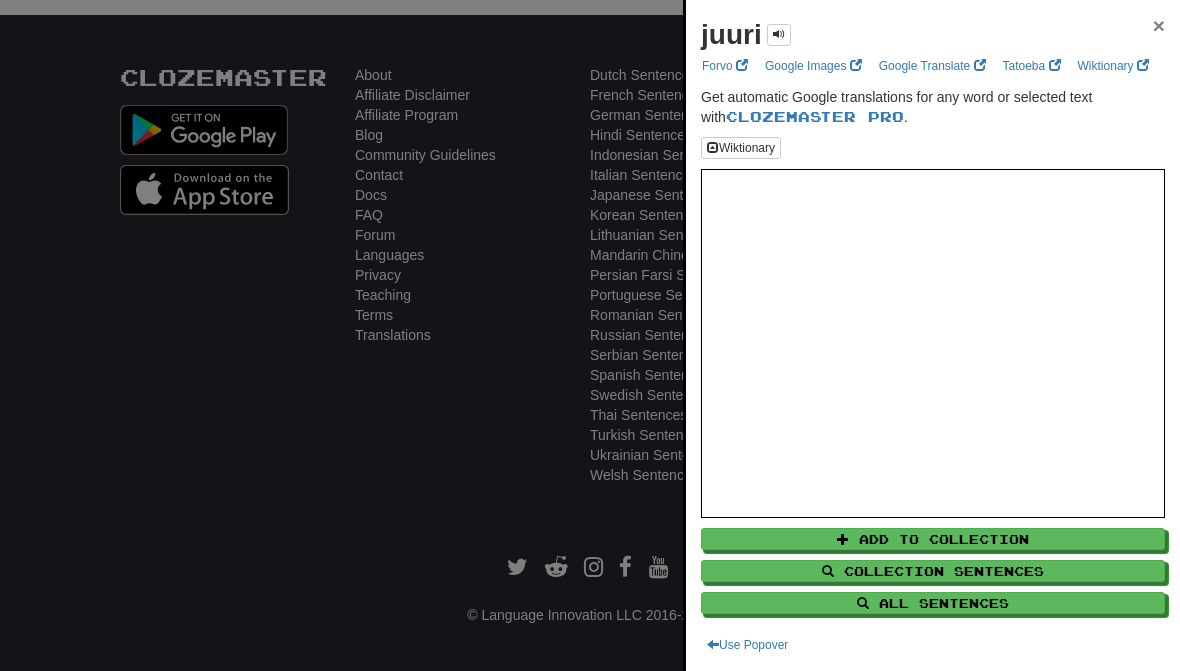 click on "×" at bounding box center (1159, 25) 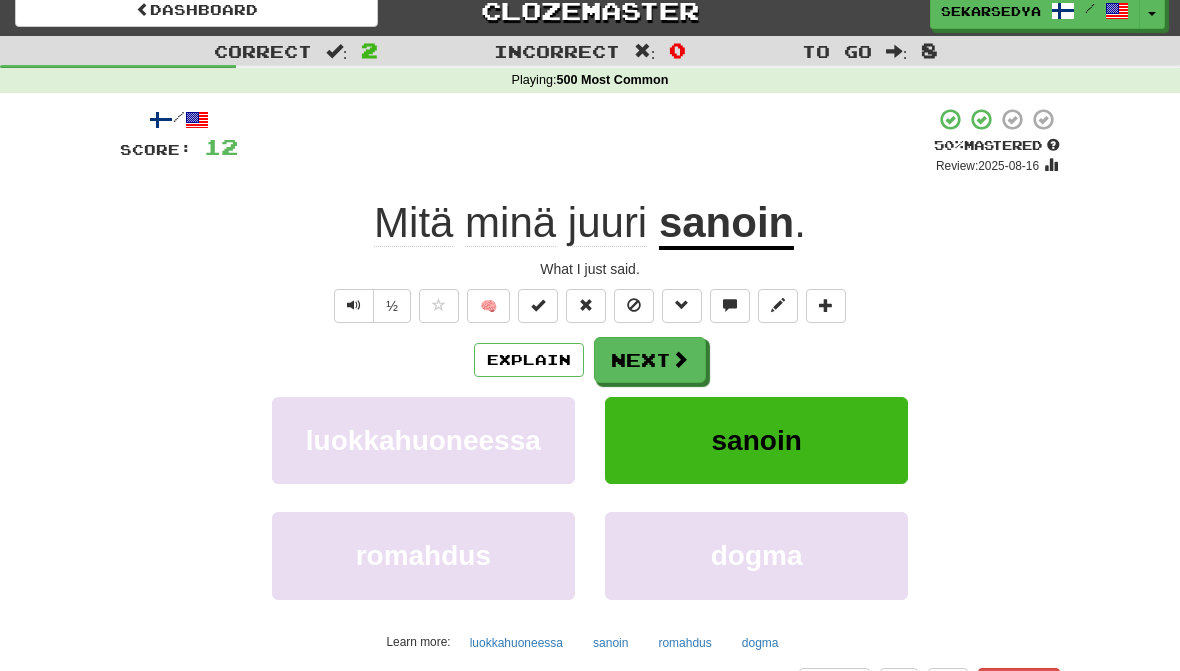scroll, scrollTop: 0, scrollLeft: 0, axis: both 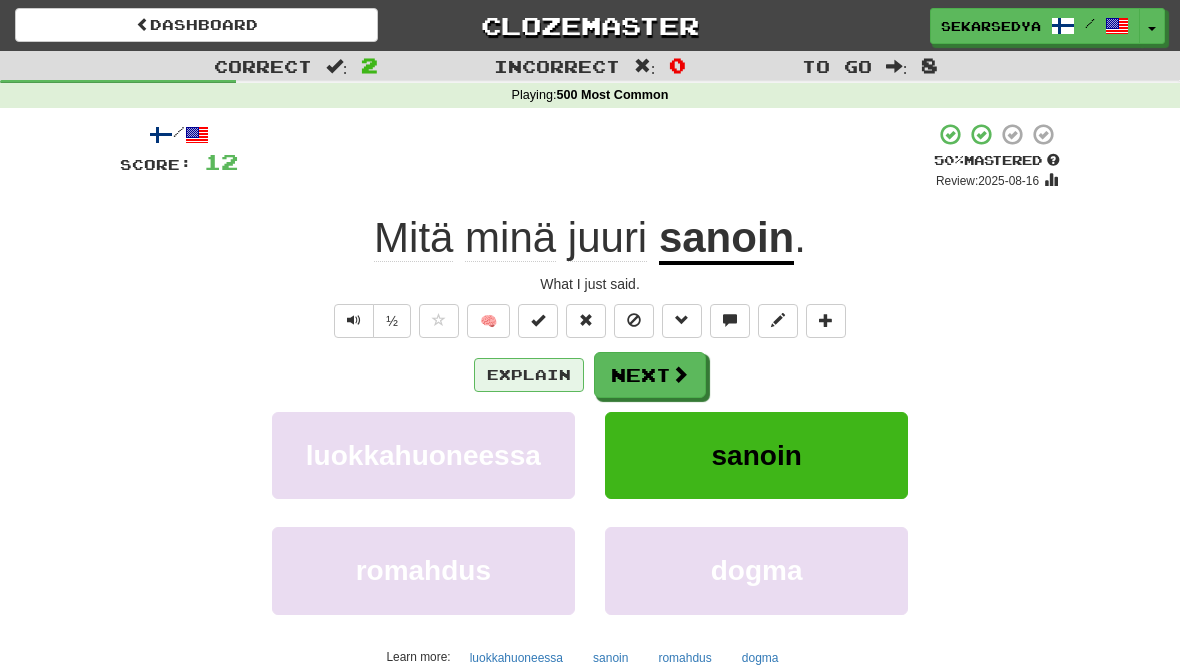 click on "Explain" at bounding box center (529, 375) 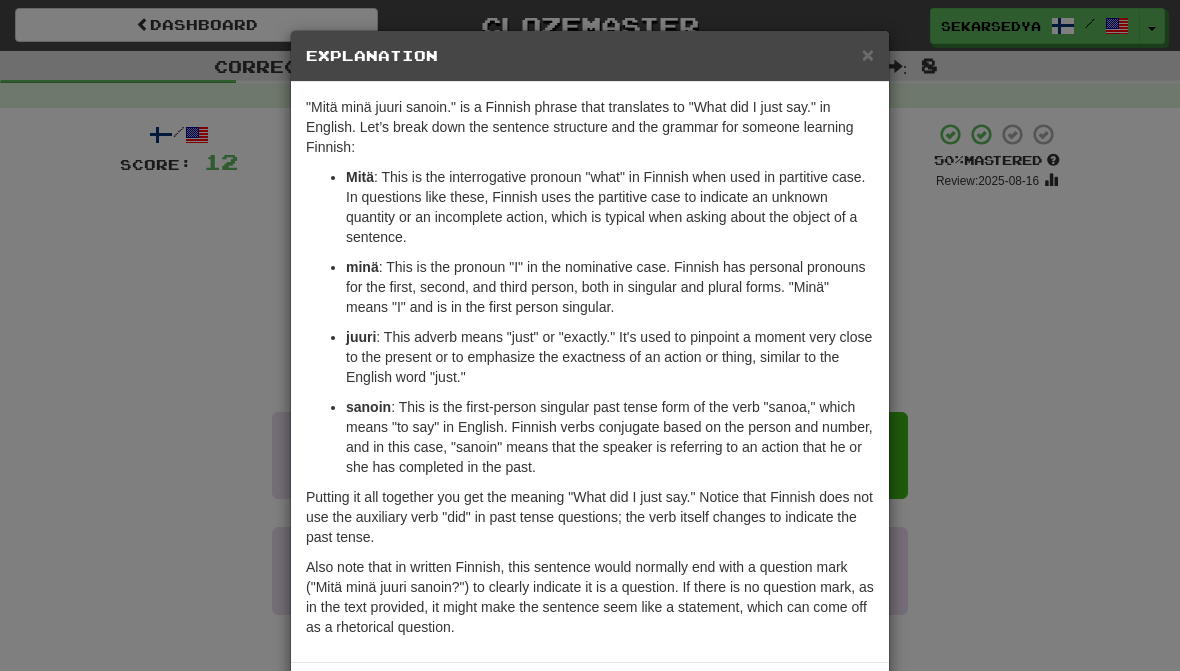click on "× Explanation The Finnish phrase "[PERSON] ei tiedä mitä se tarkoittaa." translates to "[PERSON] does not know what it means." in English. Let’s break down the sentence structure and the grammar for someone learning Finnish:
Mitä : This is the interrogative pronoun "what" in Finnish when used in partitive case. In questions like these, Finnish uses the partitive case to indicate an unknown quantity or an incomplete action, which is typical when asking about the object of a sentence.
minä : This is the pronoun "I" in the nominative case. Finnish has personal pronouns for the first, second, and third person, both in singular and plural forms. "Minä" means "I" and is in the first person singular.
juuri : This adverb means "just" or "exactly." It's used to pinpoint a moment very close to the present or to emphasize the exactness of an action or thing, similar to the English word "just."
sanoin
In beta. Generated by ChatGPT. Like it? Hate it?  Let us know ! Close" at bounding box center [590, 335] 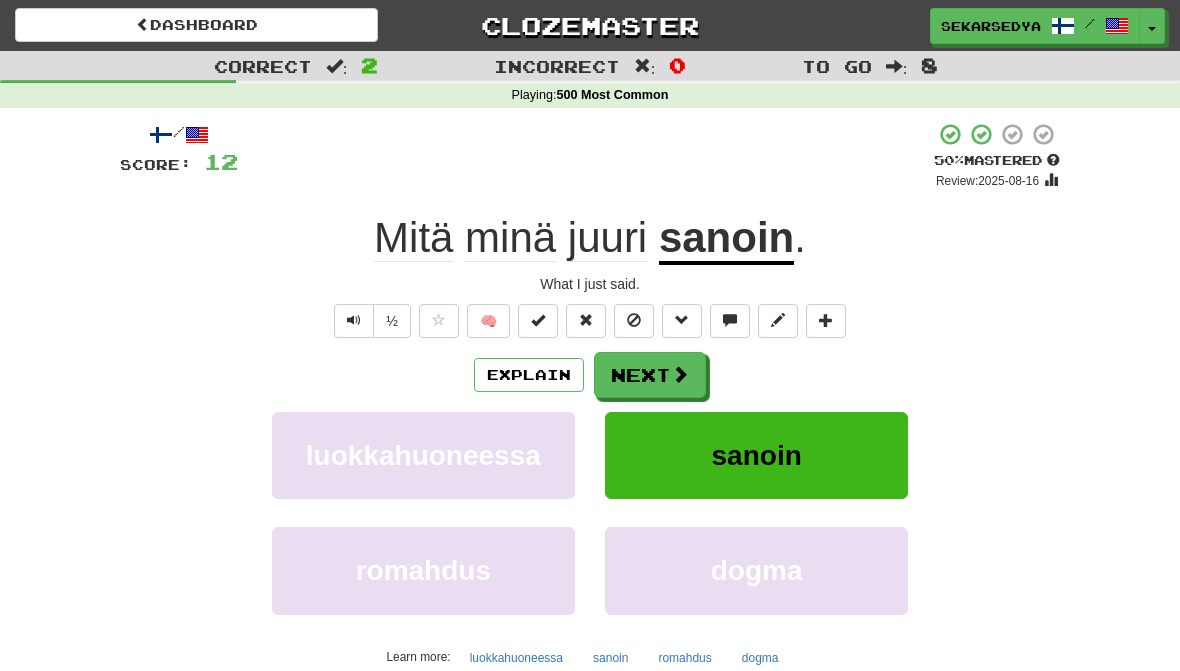 click on "sanoin" at bounding box center (756, 455) 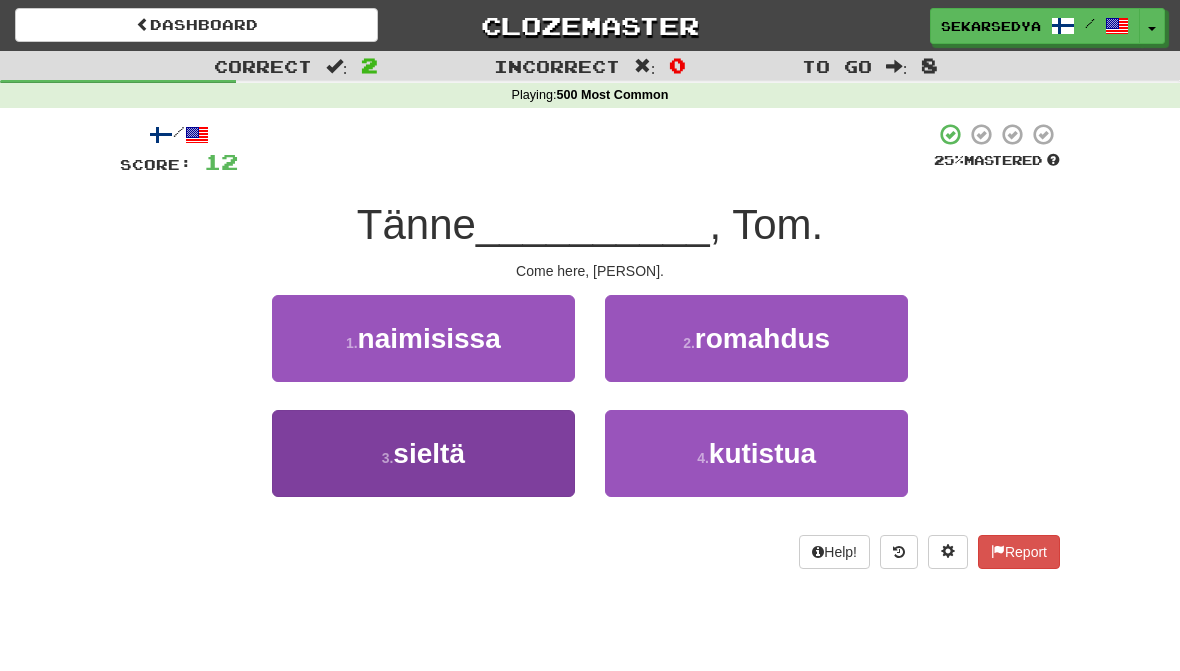 click on "3 .  sieltä" at bounding box center [423, 453] 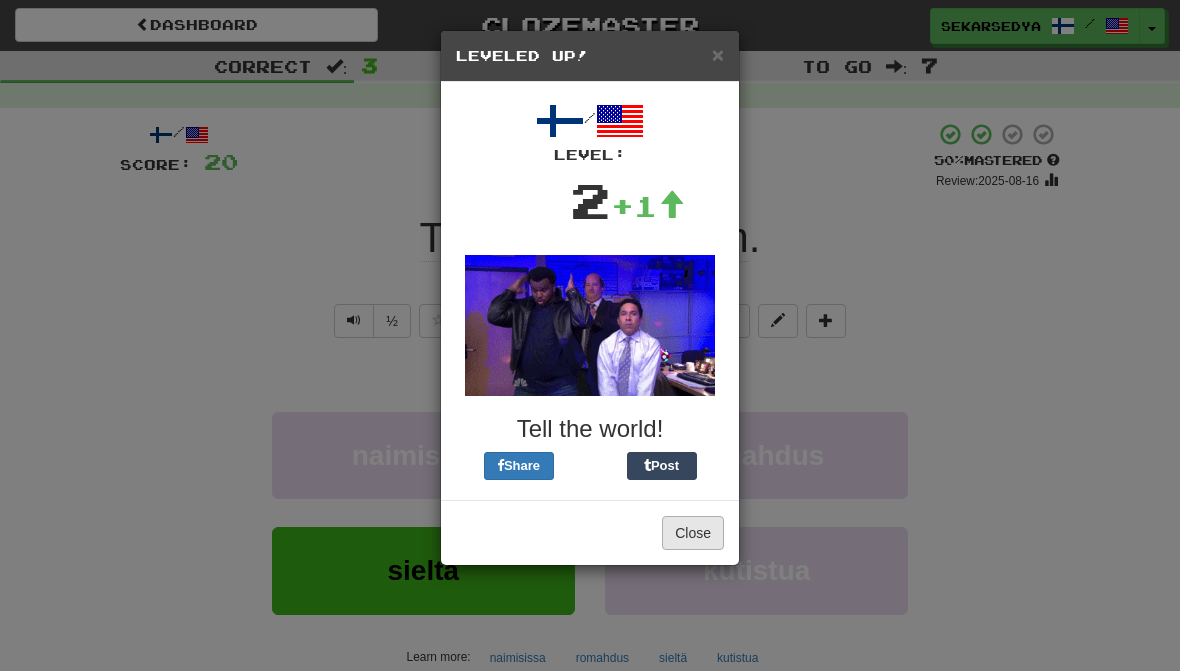 click on "Close" at bounding box center [693, 533] 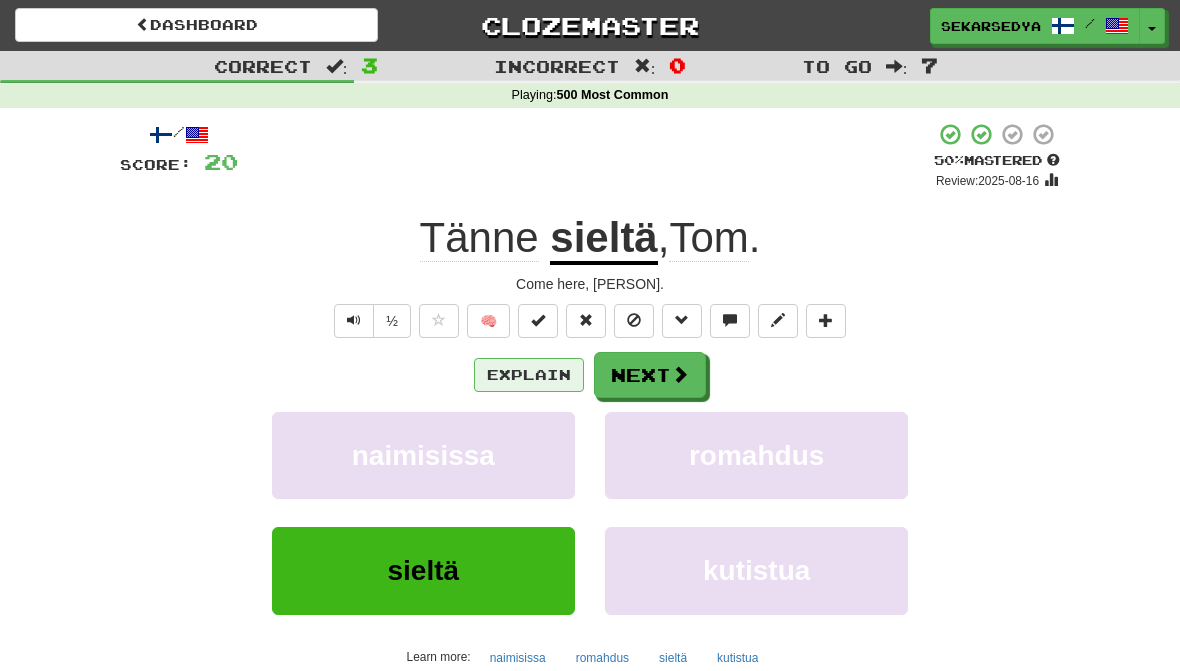 click on "Explain" at bounding box center [529, 375] 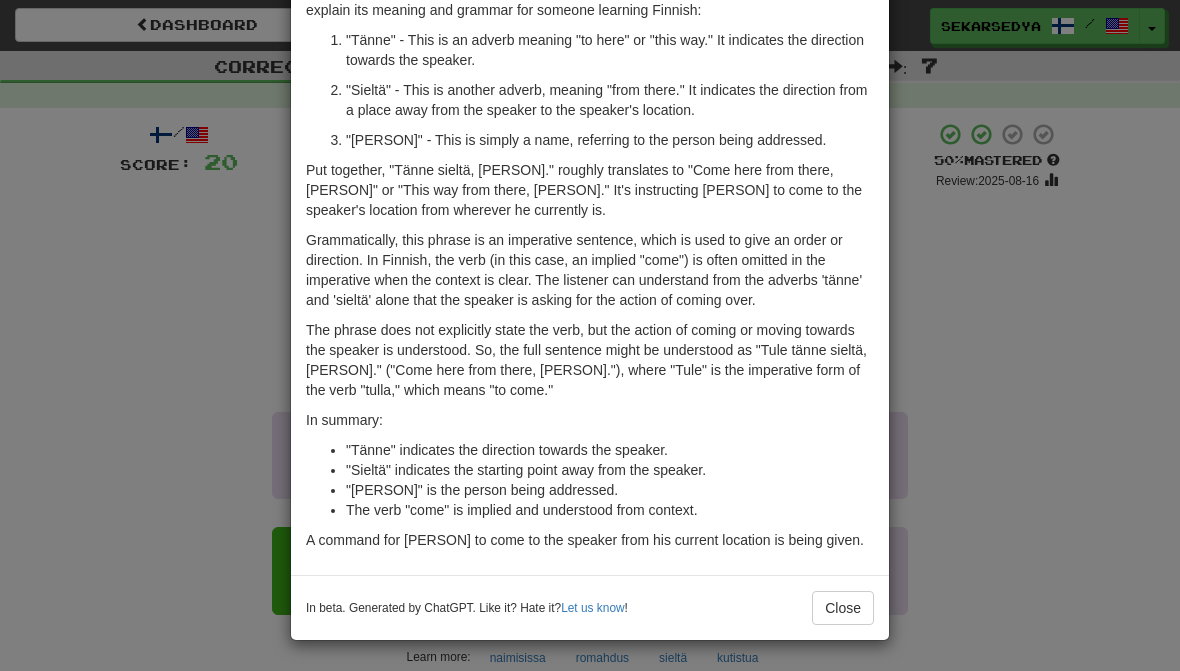 scroll, scrollTop: 117, scrollLeft: 0, axis: vertical 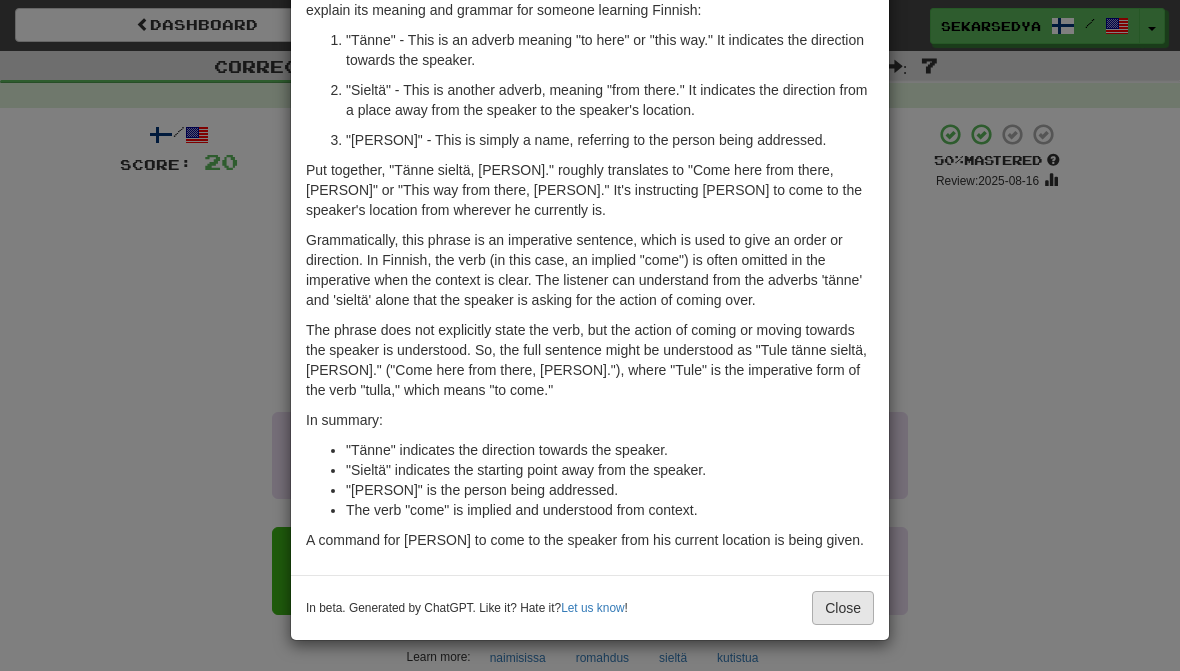 click on "Close" at bounding box center (843, 608) 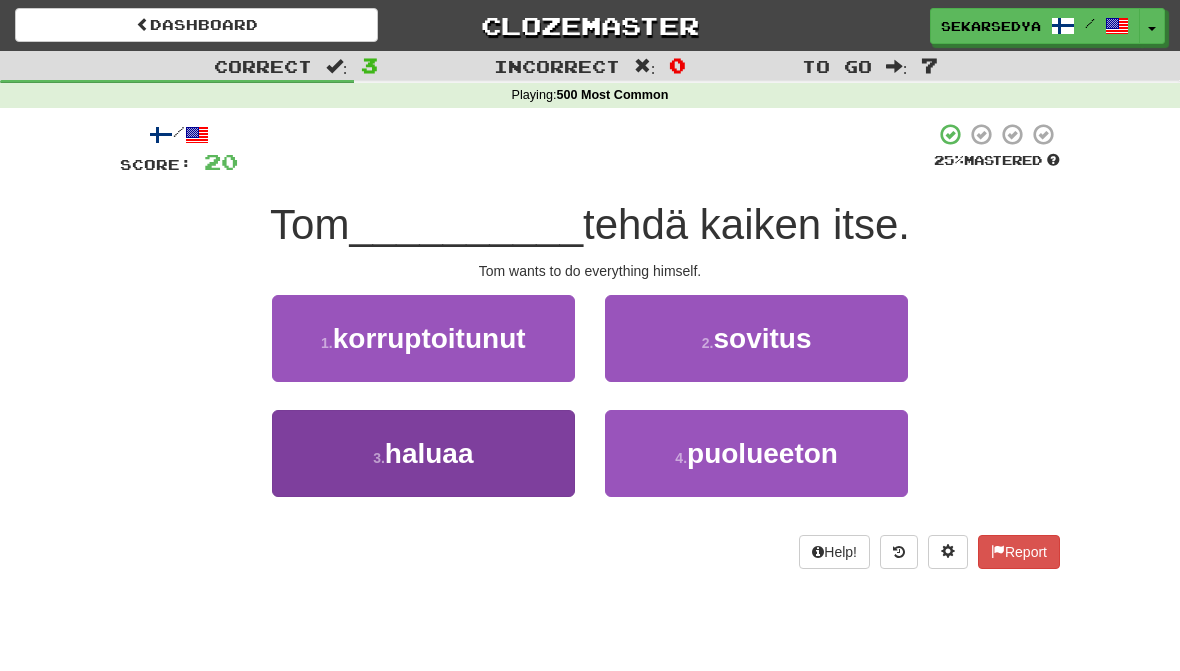 click on "3 .  haluaa" at bounding box center (423, 453) 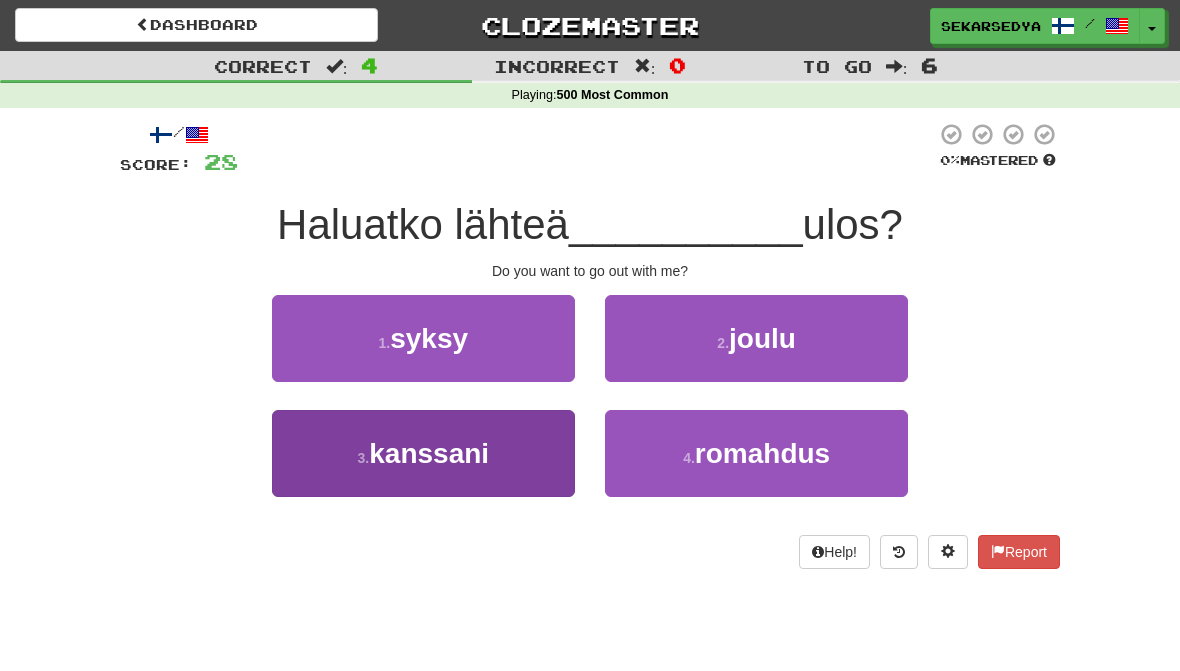 click on "kanssani" at bounding box center [429, 453] 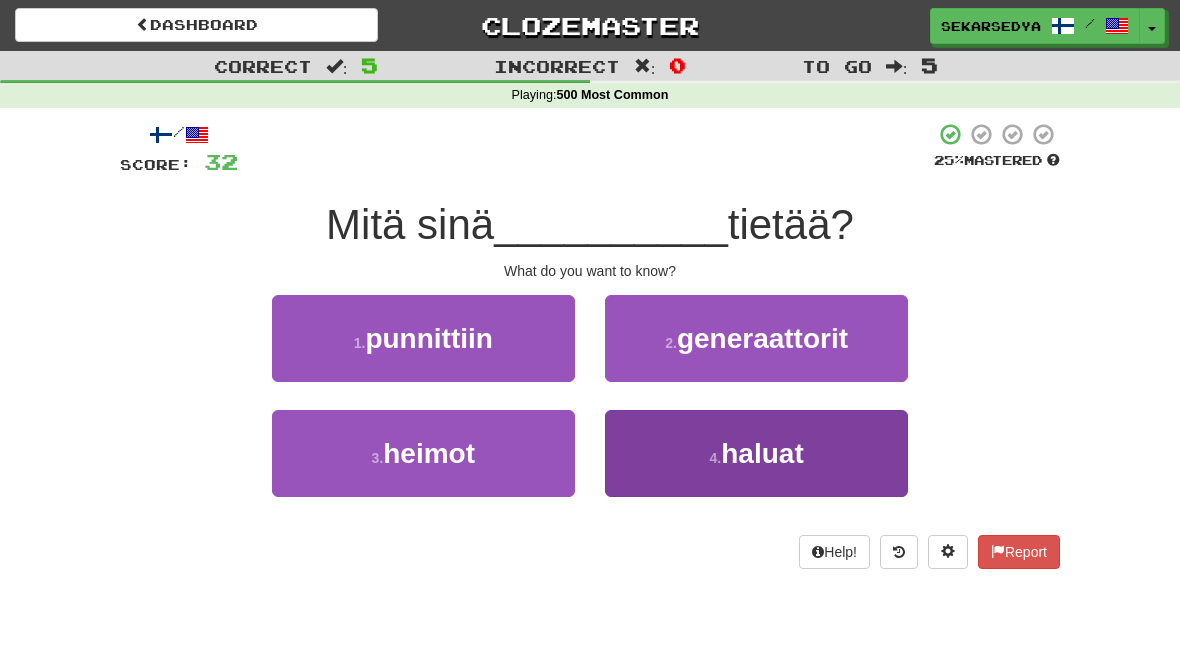 click on "4 .  haluat" at bounding box center [756, 453] 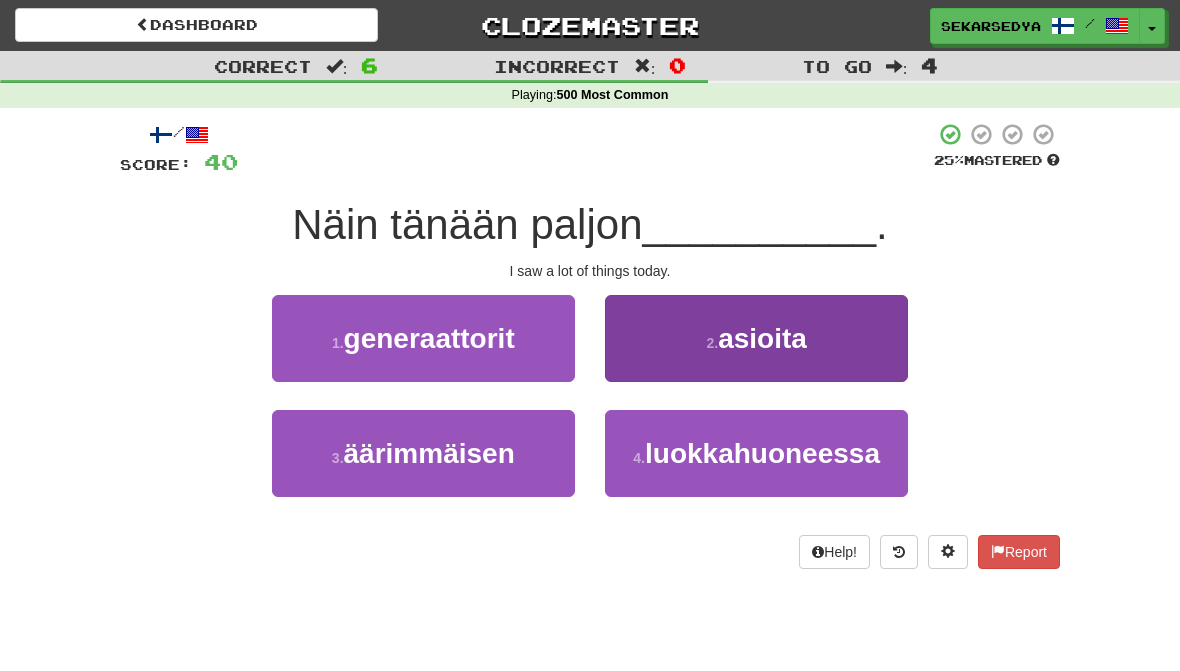 click on "2 .  asioita" at bounding box center (756, 338) 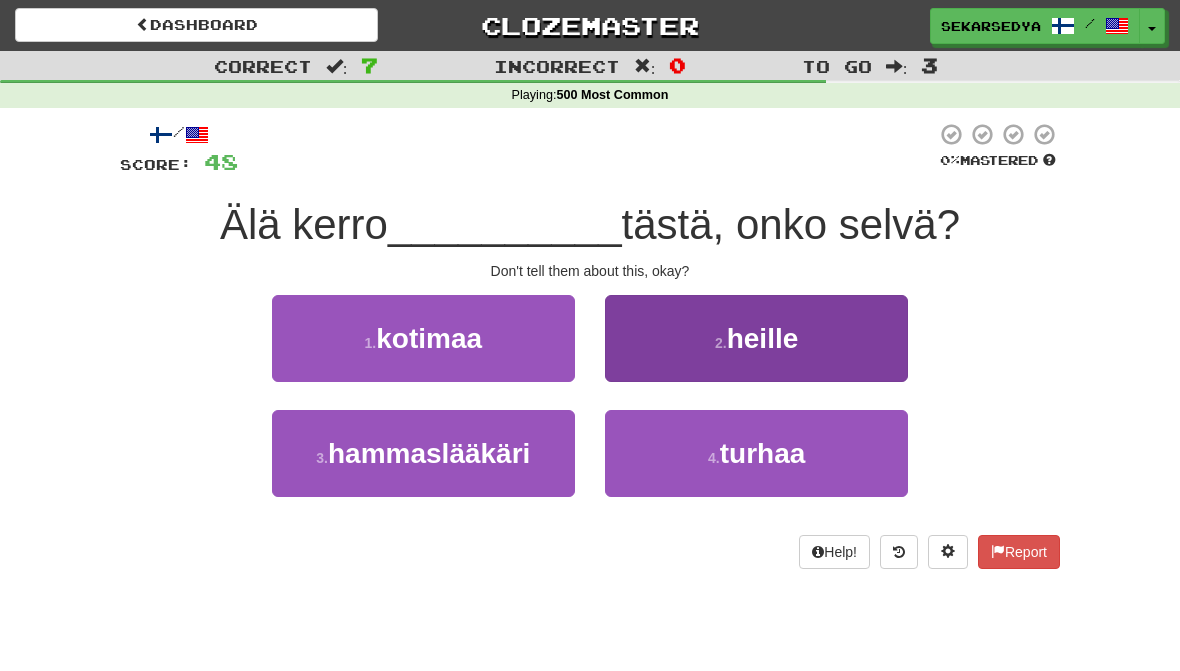 click on "heille" at bounding box center [763, 338] 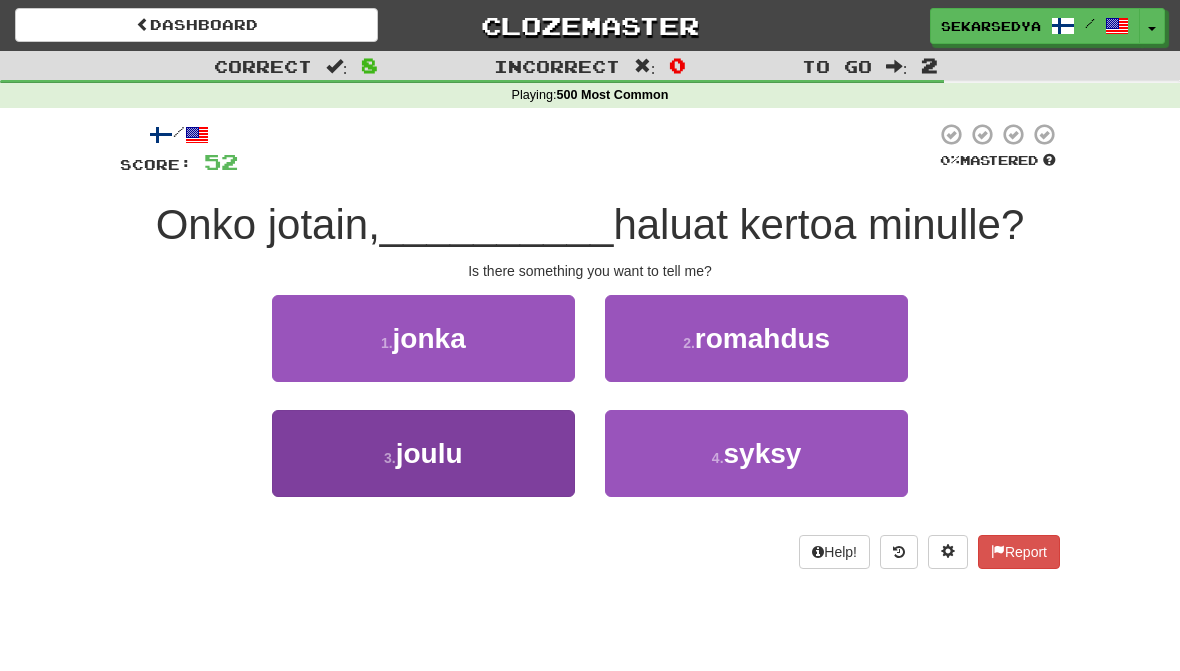 click on "3 .  joulu" at bounding box center [423, 453] 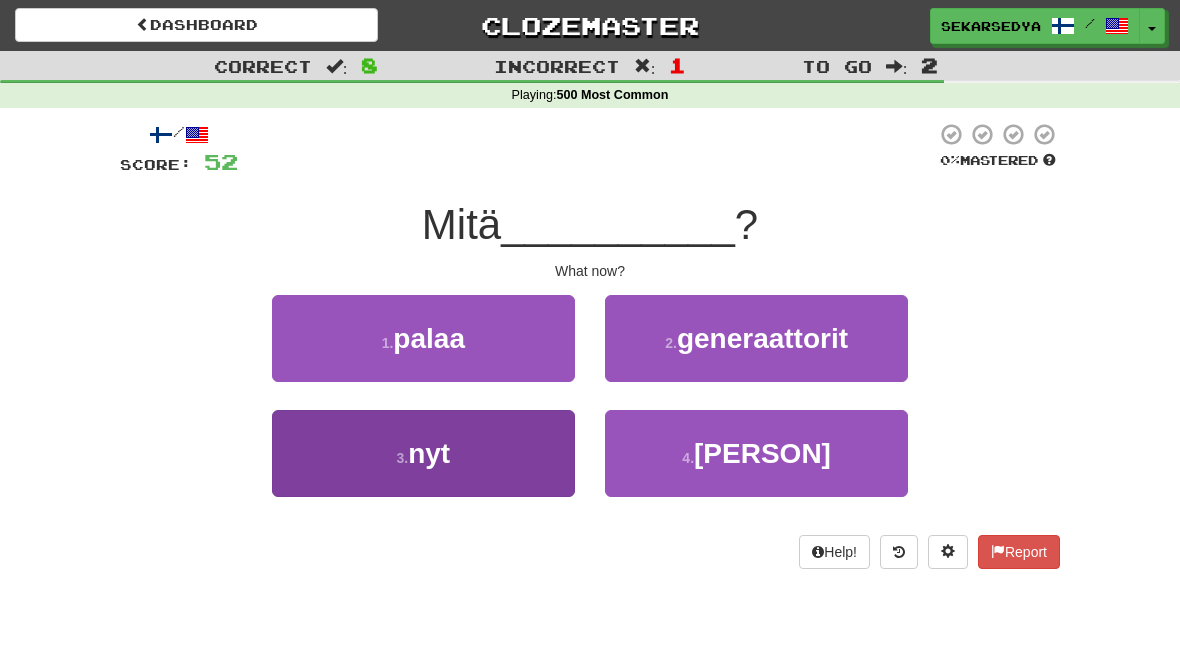 click on "3 .  nyt" at bounding box center [423, 453] 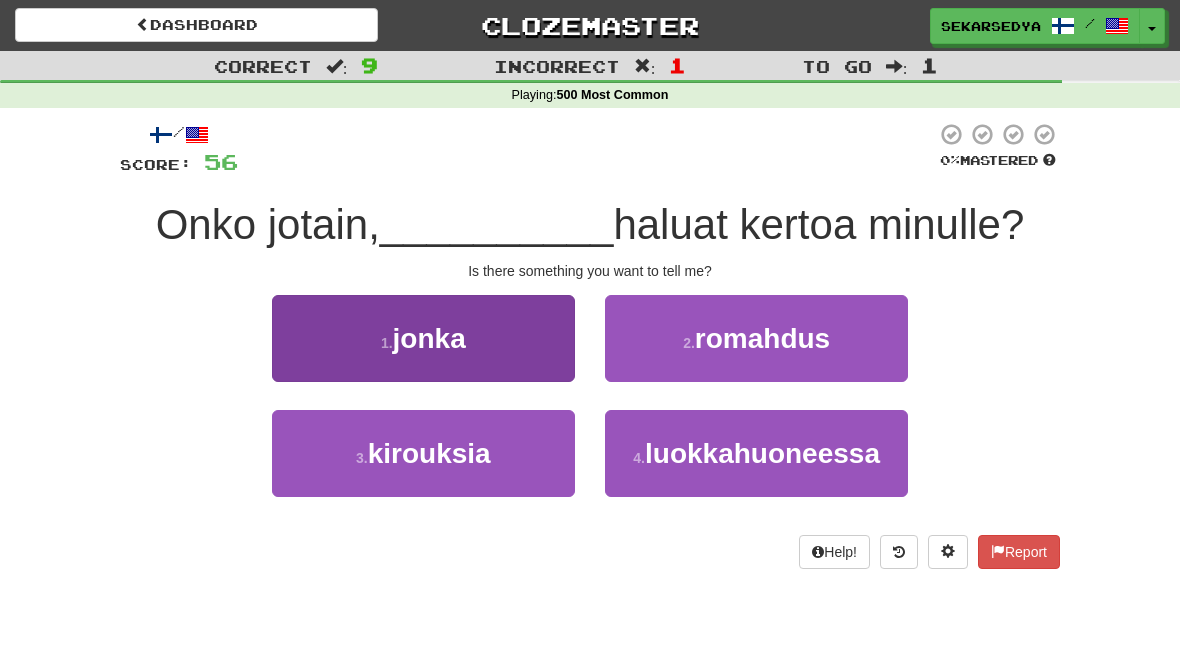 click on "1 .  jonka" at bounding box center [423, 338] 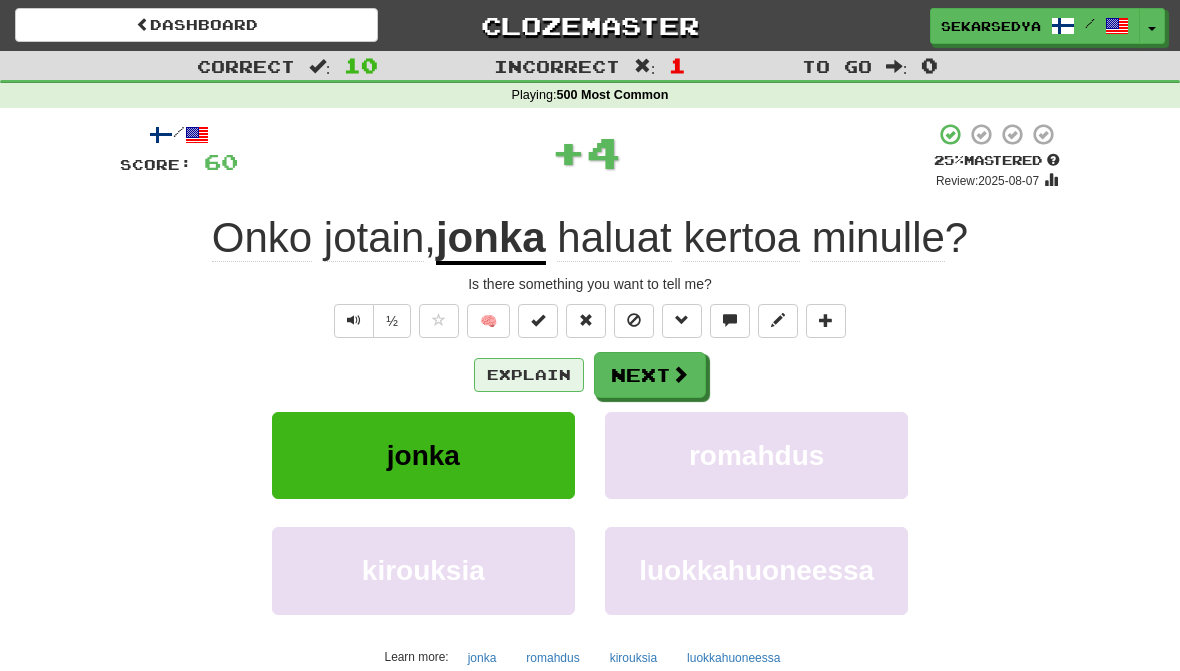 click on "Explain" at bounding box center (529, 375) 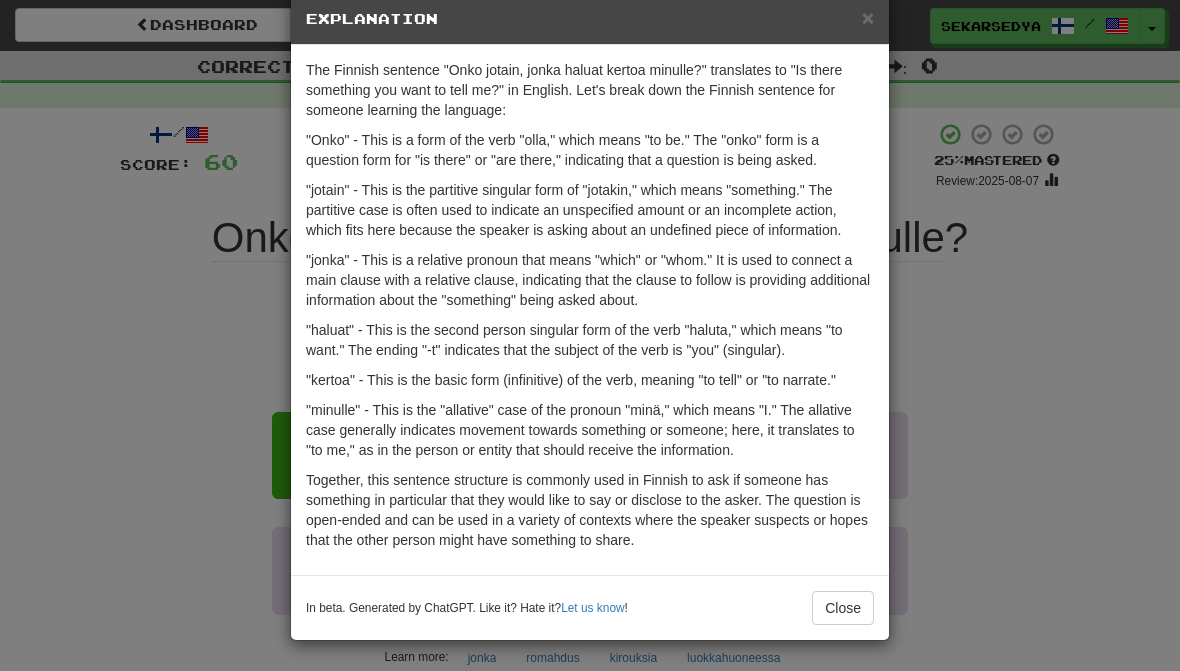 scroll, scrollTop: 37, scrollLeft: 0, axis: vertical 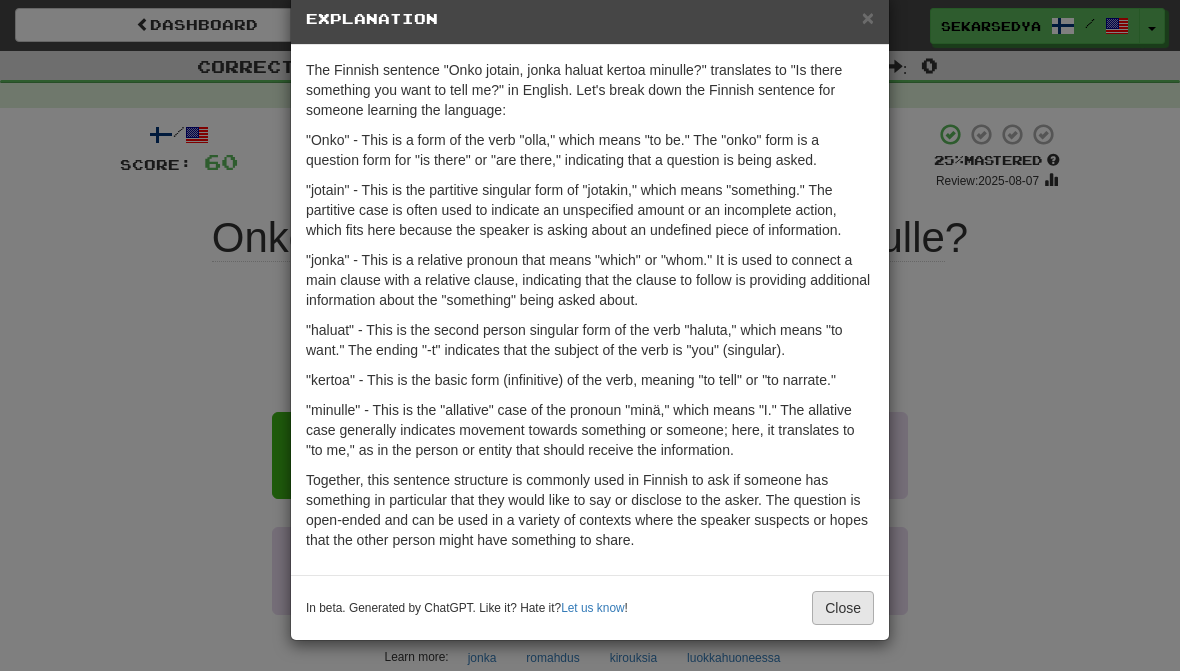 click on "Close" at bounding box center [843, 608] 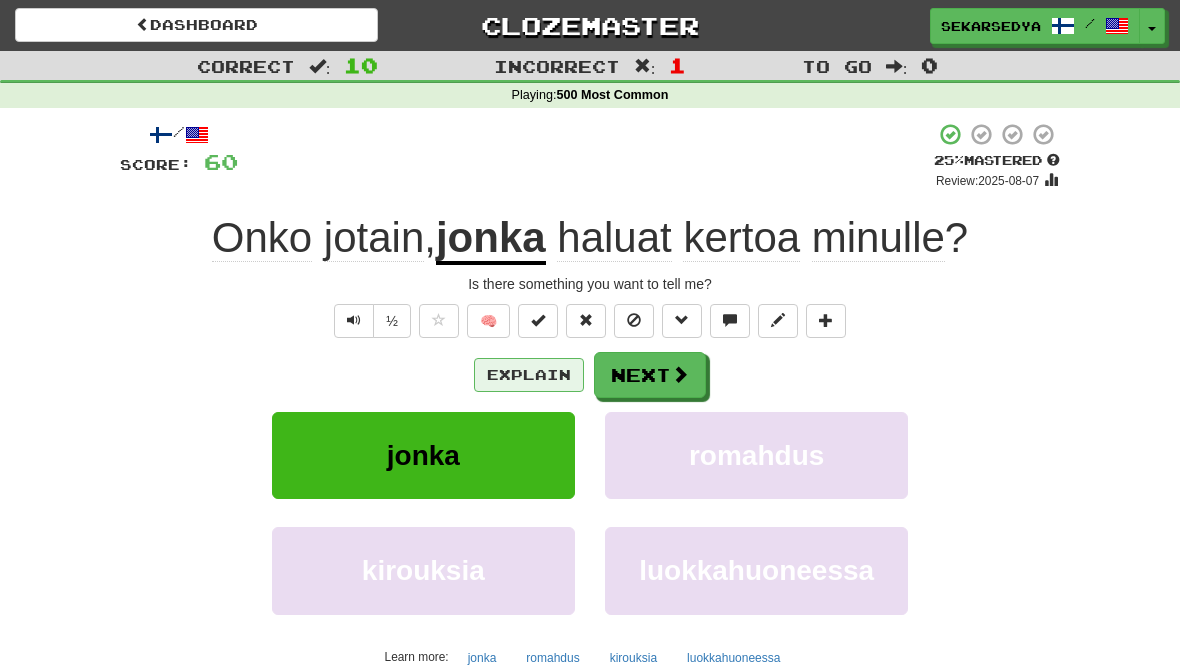 click on "Explain" at bounding box center [529, 375] 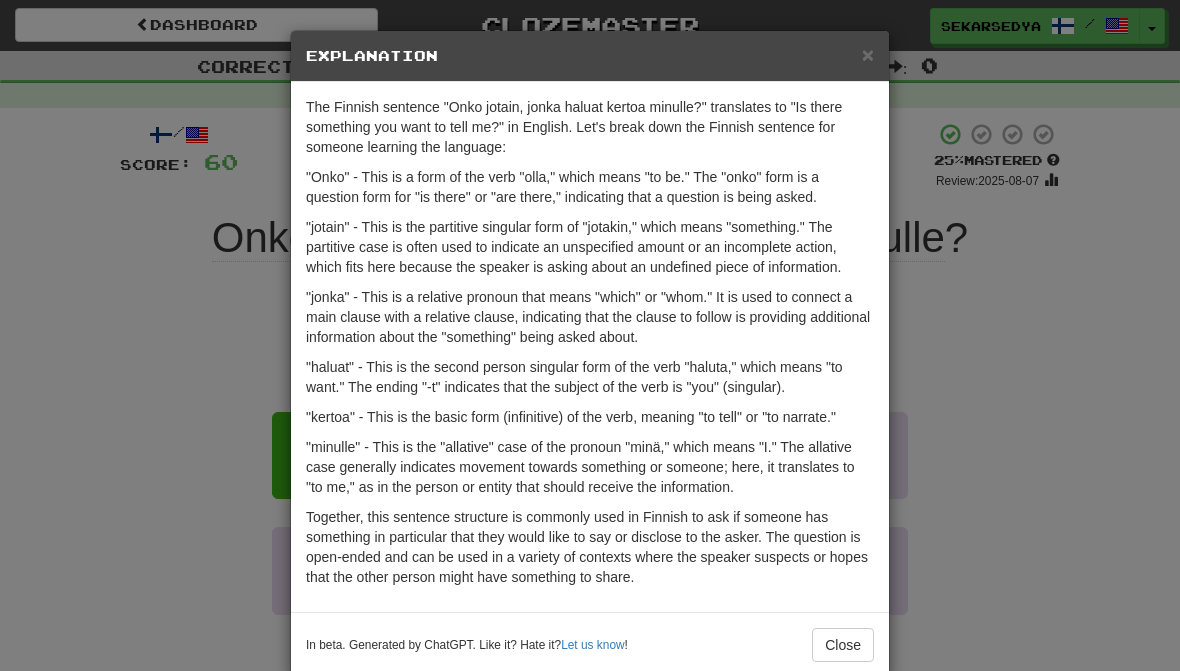 click on "× Explanation The Finnish sentence "Onko jotain, jonka haluat kertoa minulle?" translates to "Is there something you want to tell me?" in English. Let's break down the Finnish sentence for someone learning the language:
"Onko" - This is a form of the verb "olla," which means "to be." The "onko" form is a question form for "is there" or "are there," indicating that a question is being asked.
"jotain" - This is the partitive singular form of "jotakin," which means "something." The partitive case is often used to indicate an unspecified amount or an incomplete action, which fits here because the speaker is asking about an undefined piece of information.
"jonka" - This is a relative pronoun that means "which" or "whom." It is used to connect a main clause with a relative clause, indicating that the clause to follow is providing additional information about the "something" being asked about.
"kertoa" - This is the basic form (infinitive) of the verb, meaning "to tell" or "to narrate."
Let us know !" at bounding box center [590, 335] 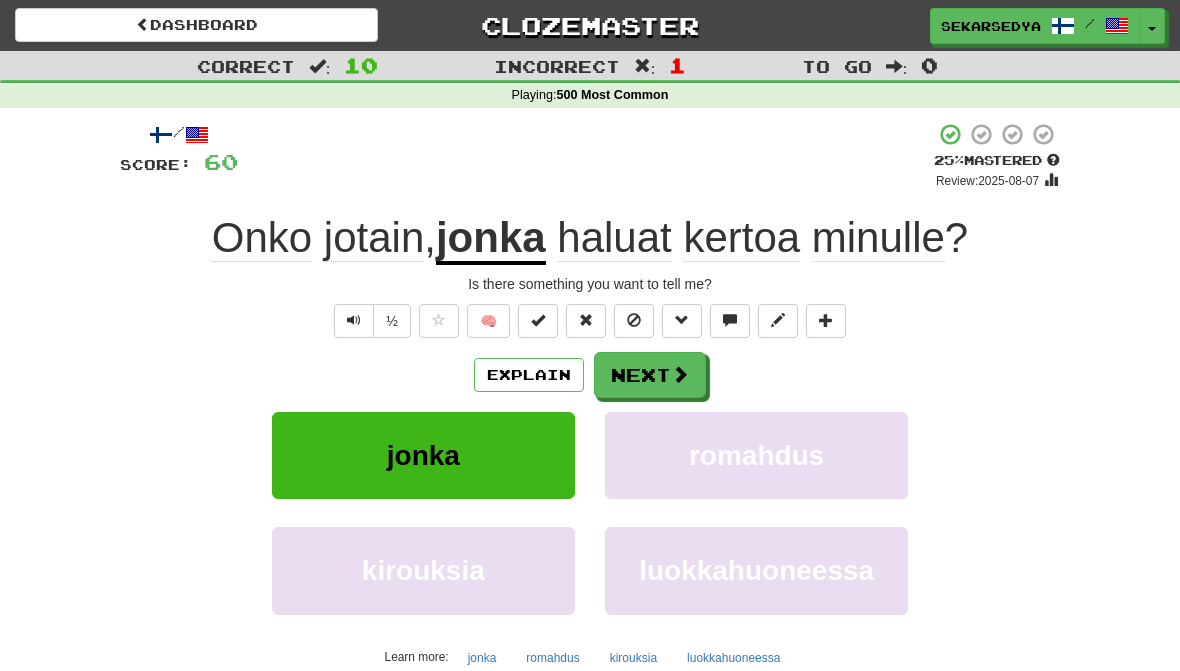 click on "jonka" at bounding box center [423, 455] 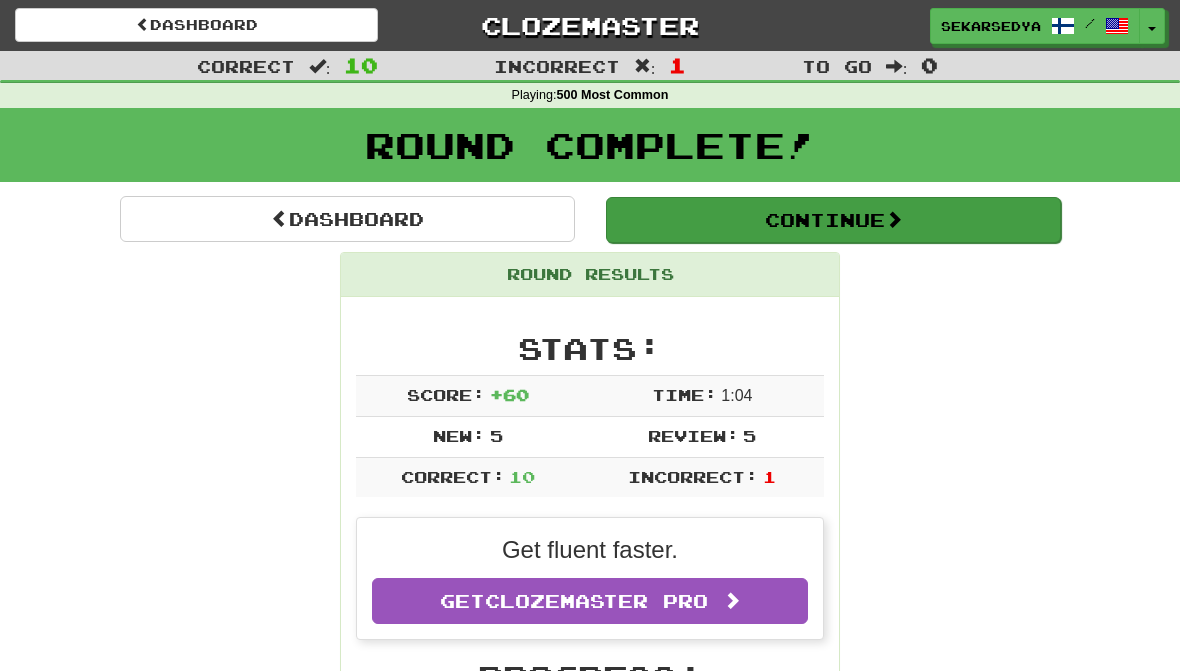 click on "Continue" at bounding box center [833, 220] 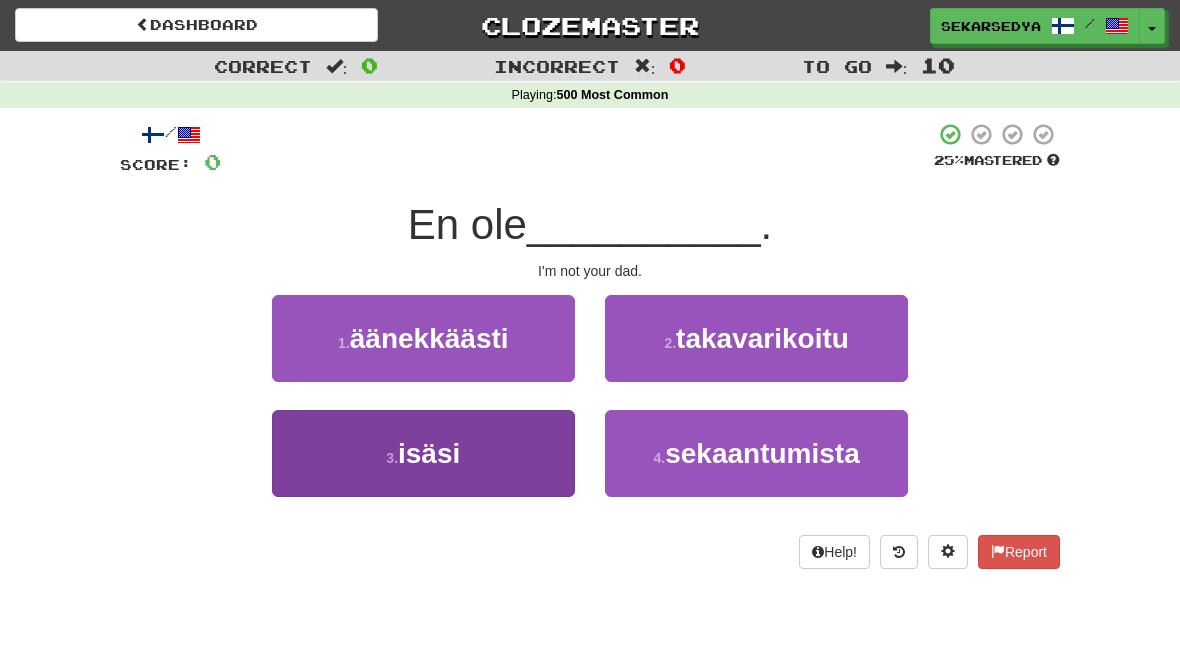click on "3 .  isäsi" at bounding box center (423, 453) 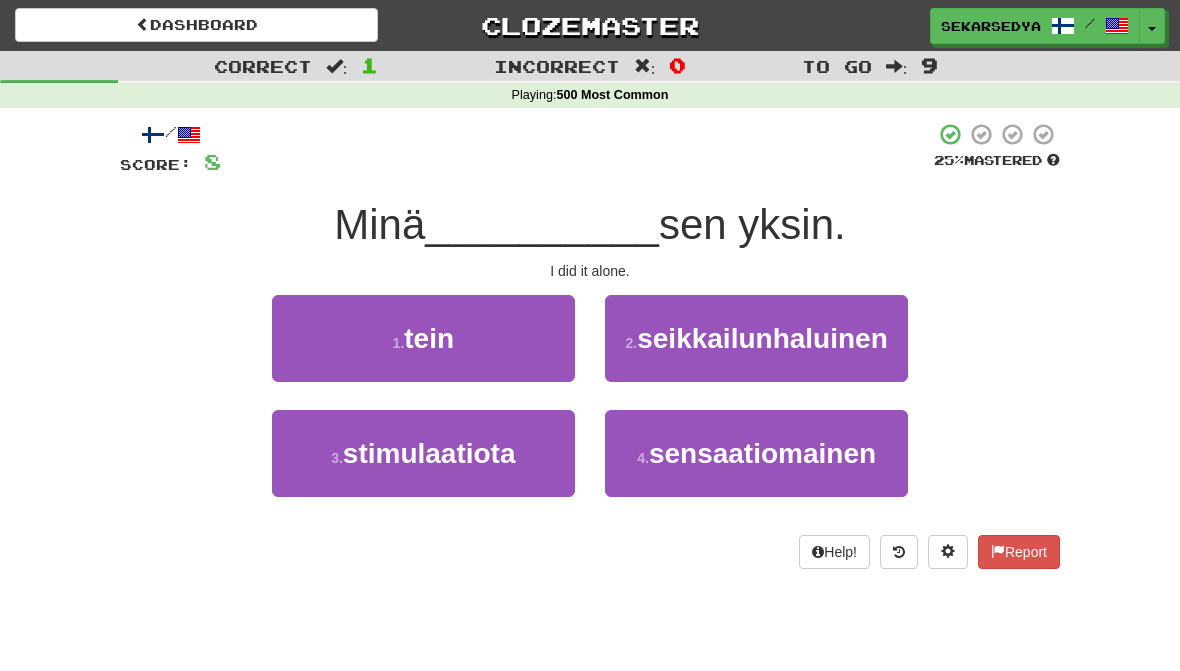 click on "1 .  tein" at bounding box center (423, 352) 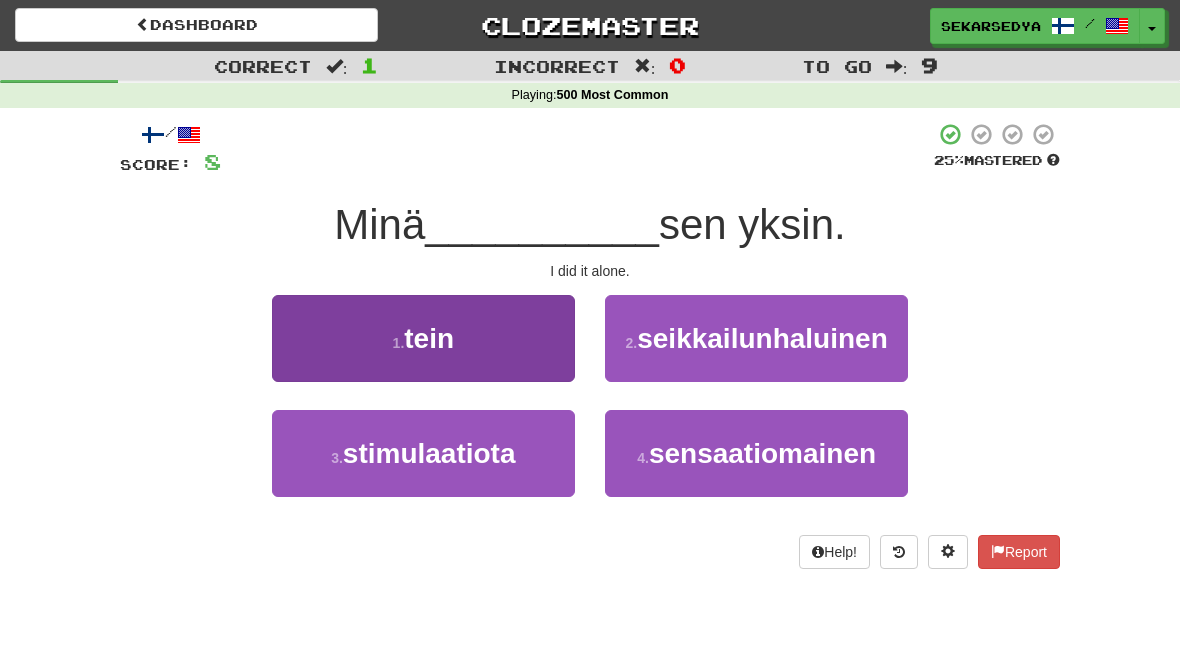 click on "1 .  tein" at bounding box center (423, 338) 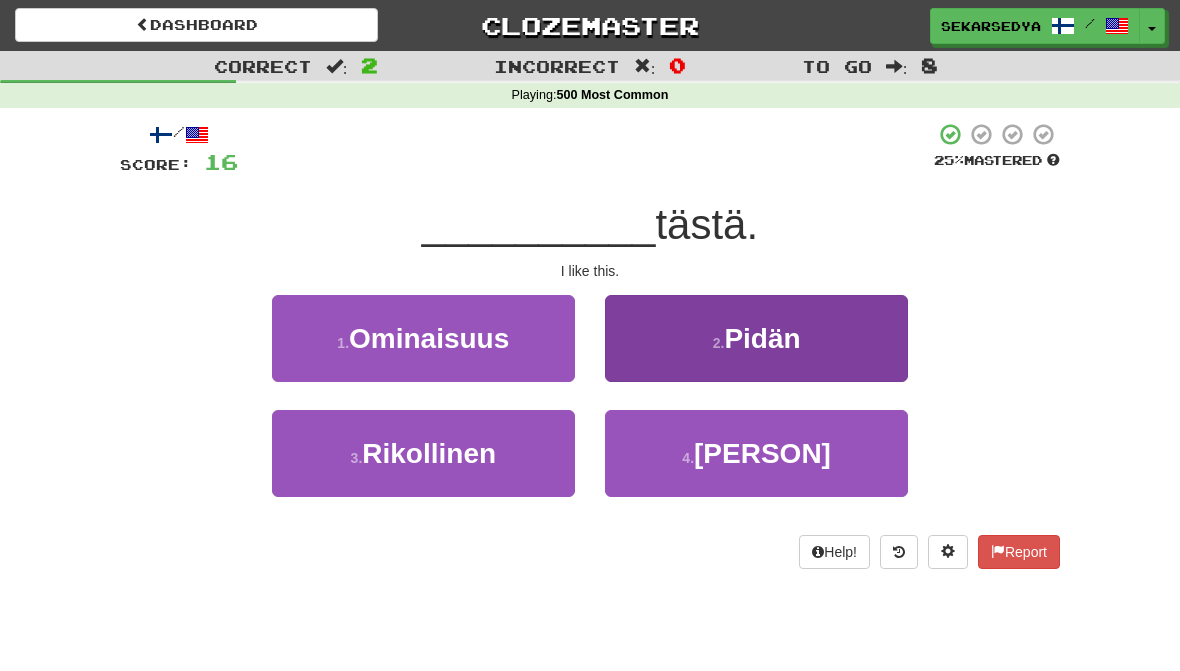click on "2 .  Pidän" at bounding box center (756, 338) 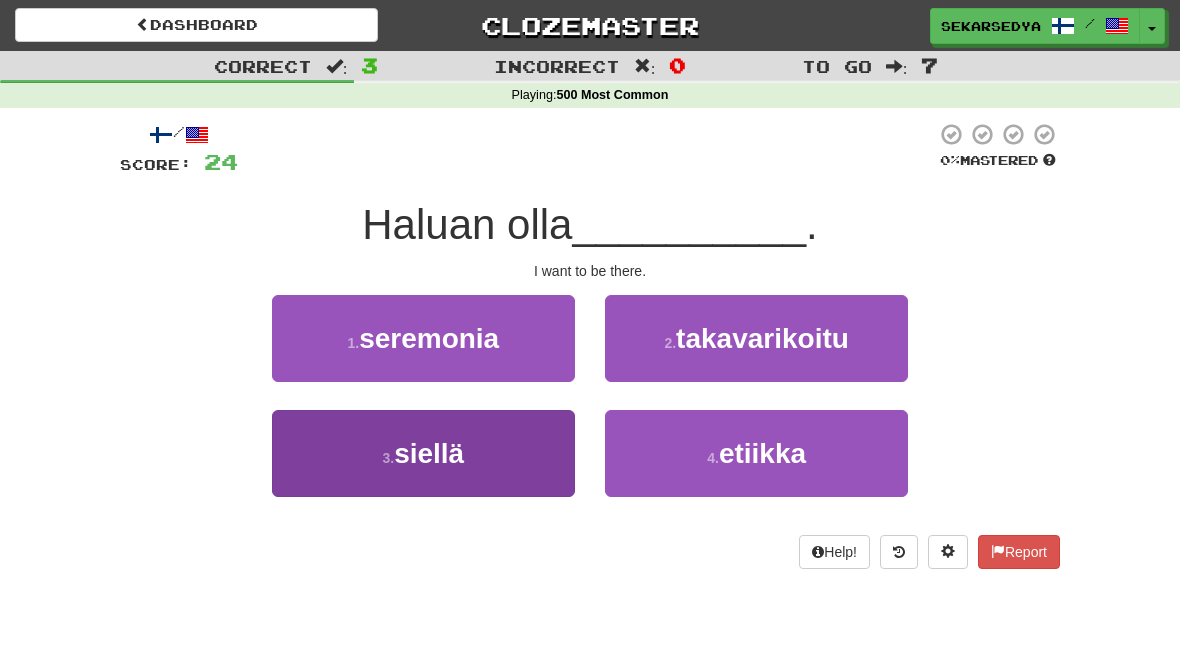 click on "3 .  siellä" at bounding box center [423, 453] 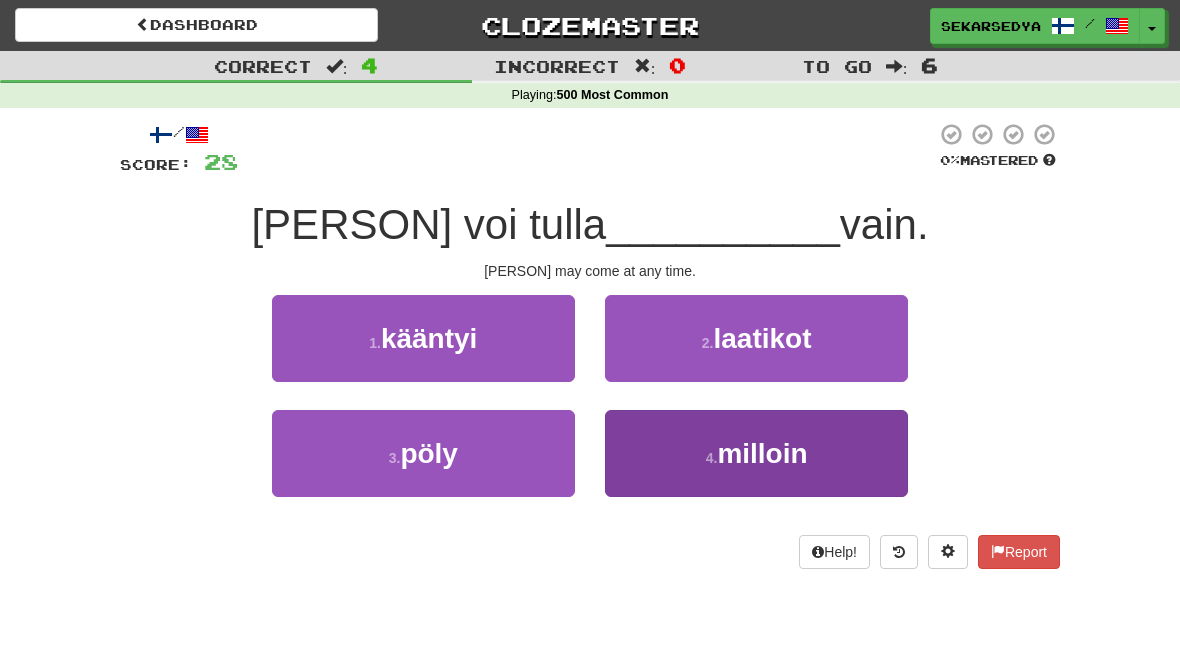 click on "4 .  milloin" at bounding box center (756, 453) 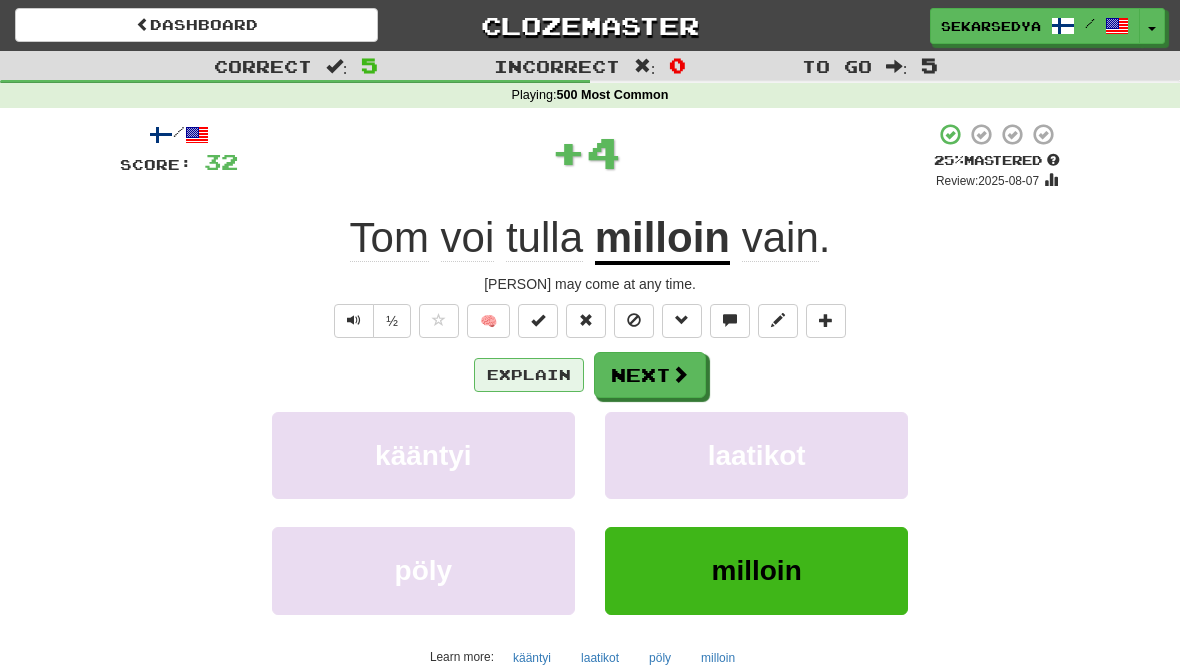 click on "Explain" at bounding box center (529, 375) 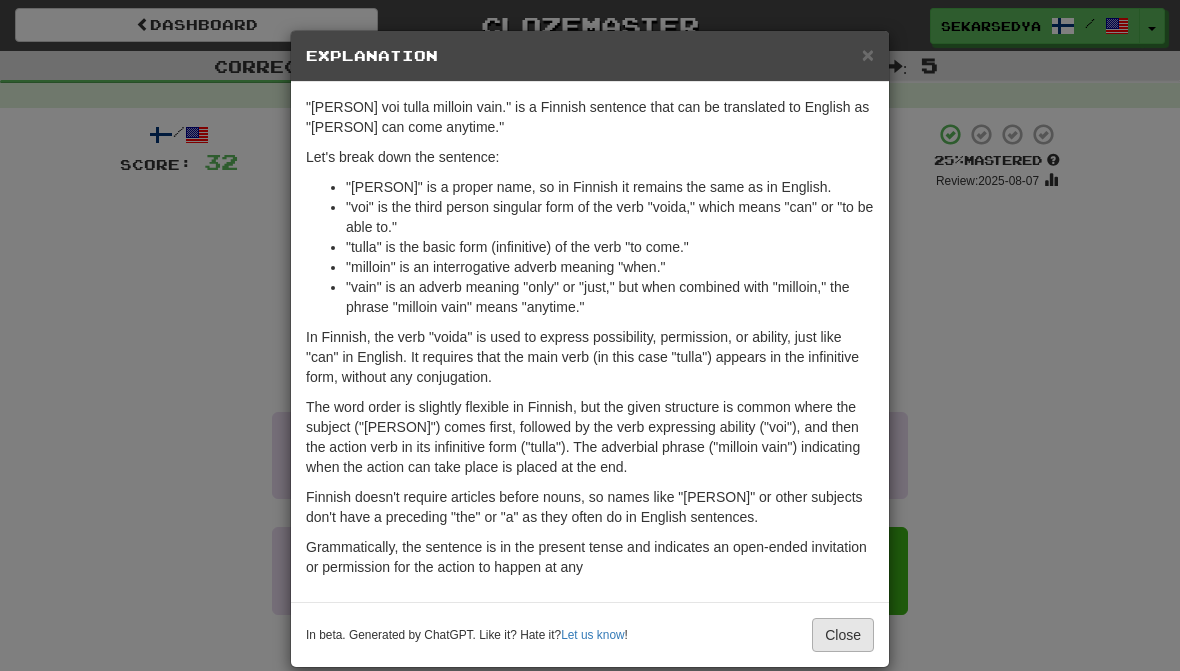 click on "Close" at bounding box center (843, 635) 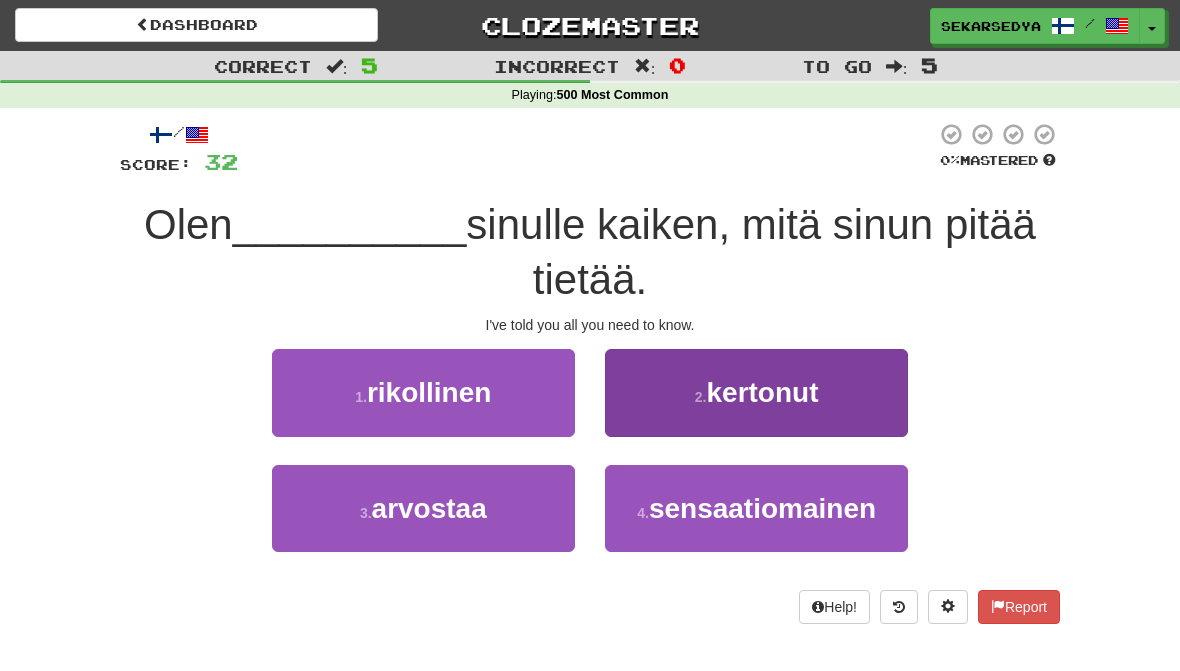 click on "kertonut" at bounding box center (762, 392) 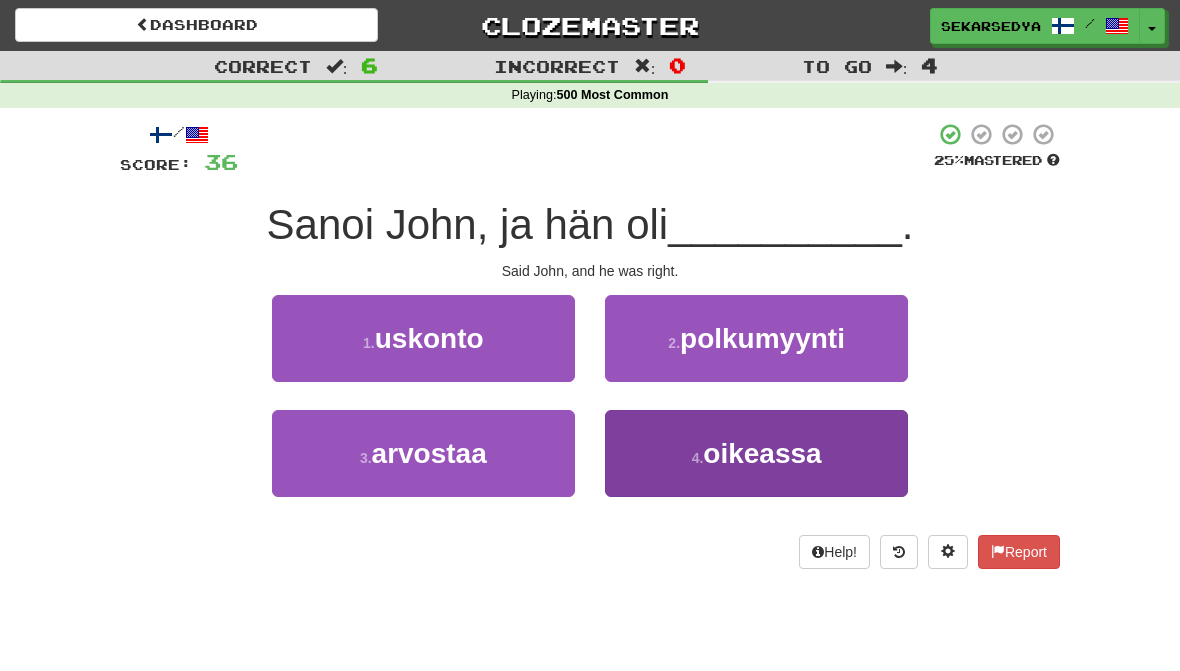 click on "4 .  oikeassa" at bounding box center [756, 453] 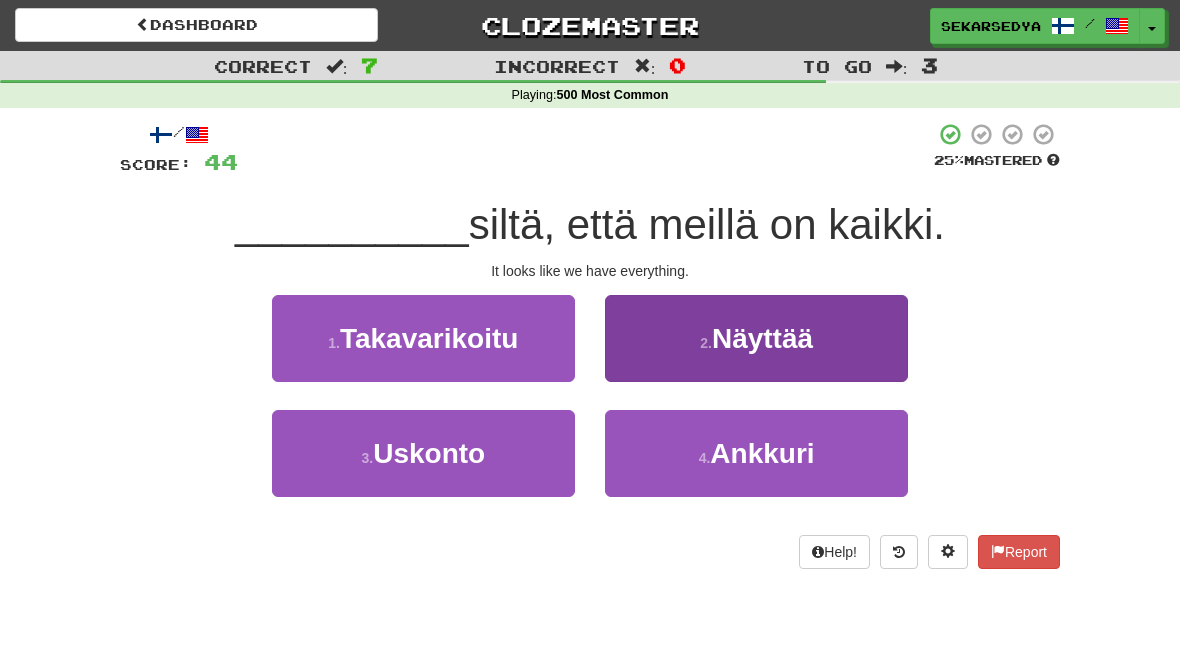 click on "2 .  Näyttää" at bounding box center (756, 338) 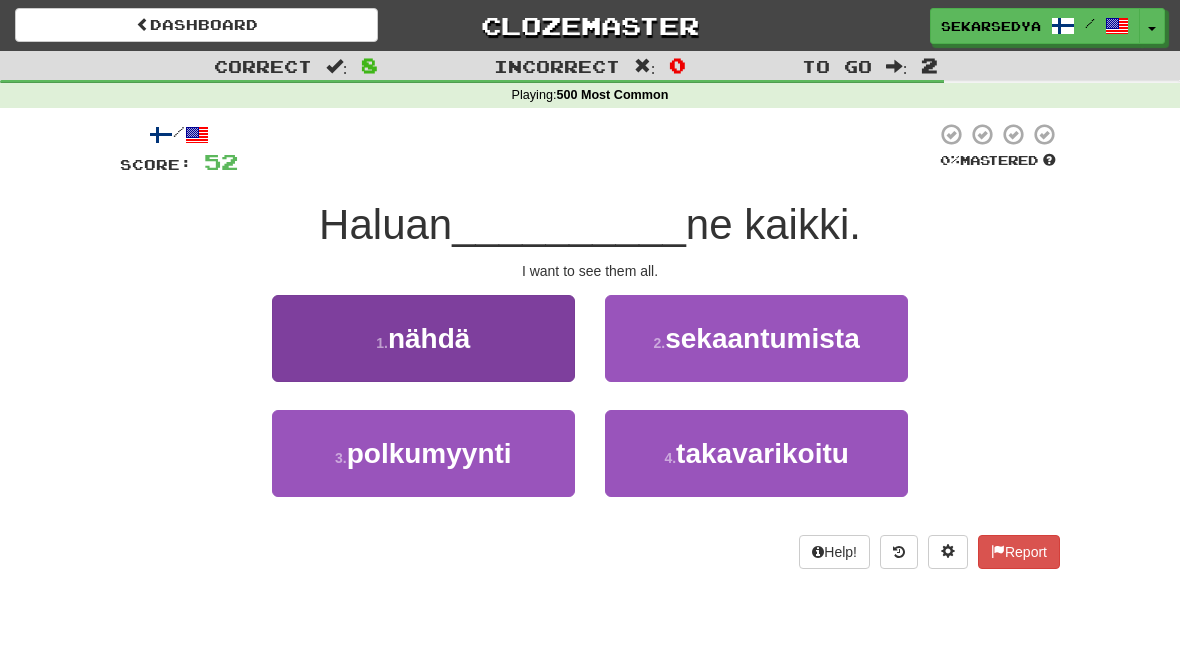 click on "1 .  nähdä" at bounding box center (423, 338) 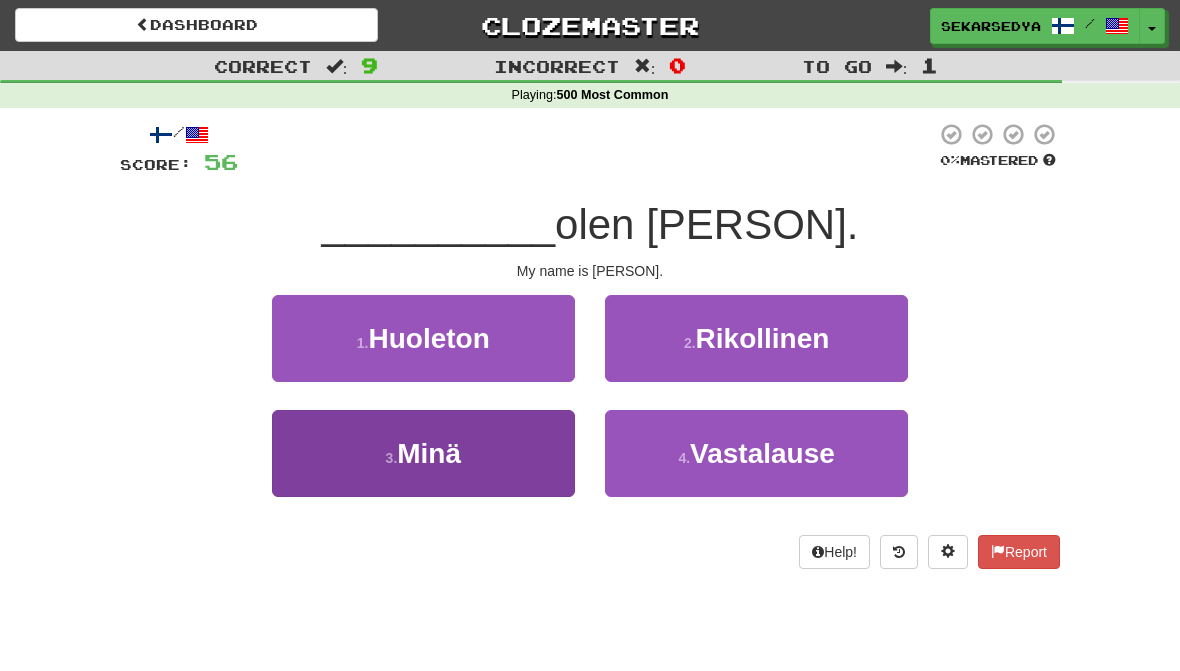 click on "3 .  Minä" at bounding box center (423, 453) 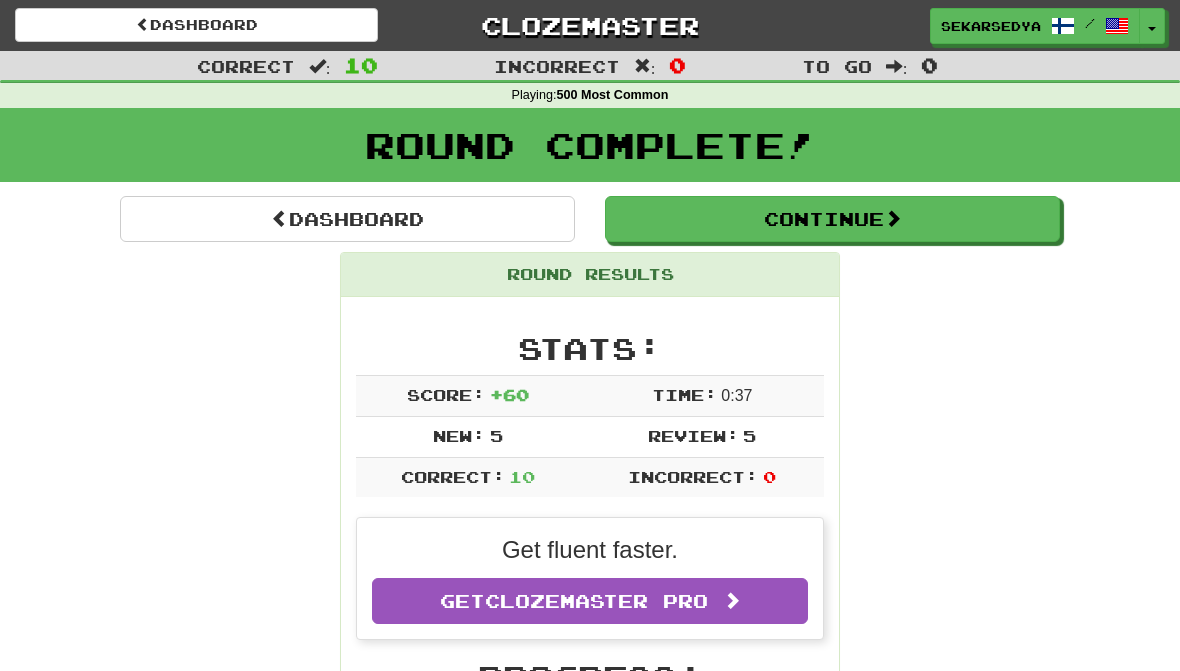 click on "Round Complete!" at bounding box center (590, 152) 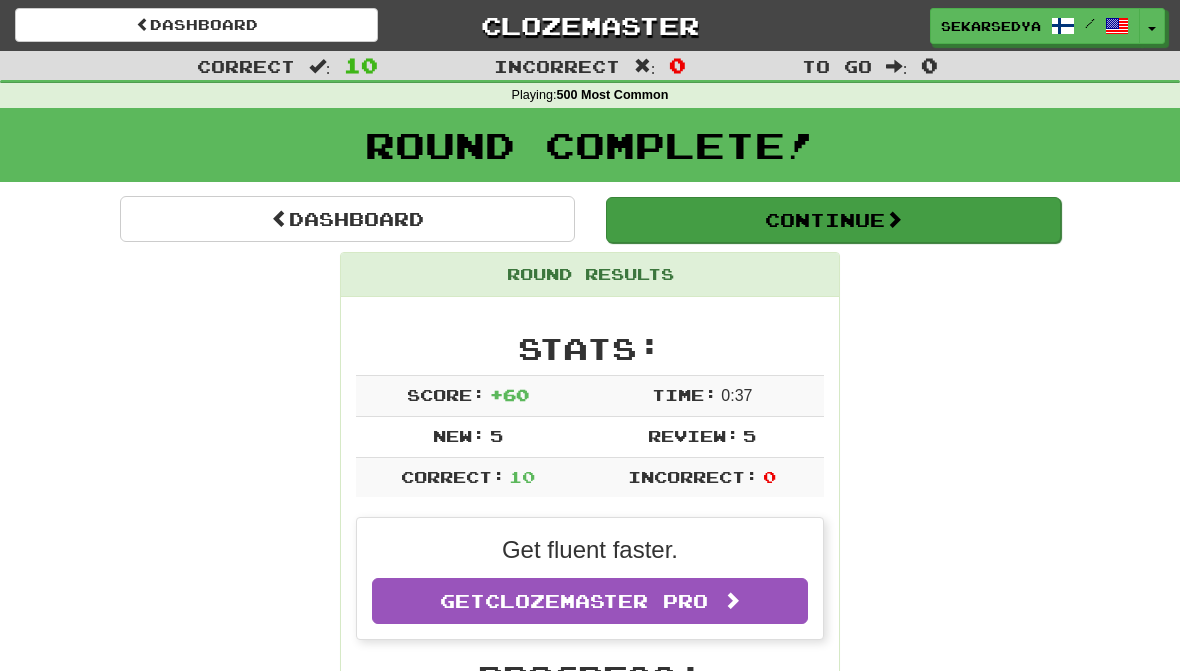click on "Continue" at bounding box center [833, 220] 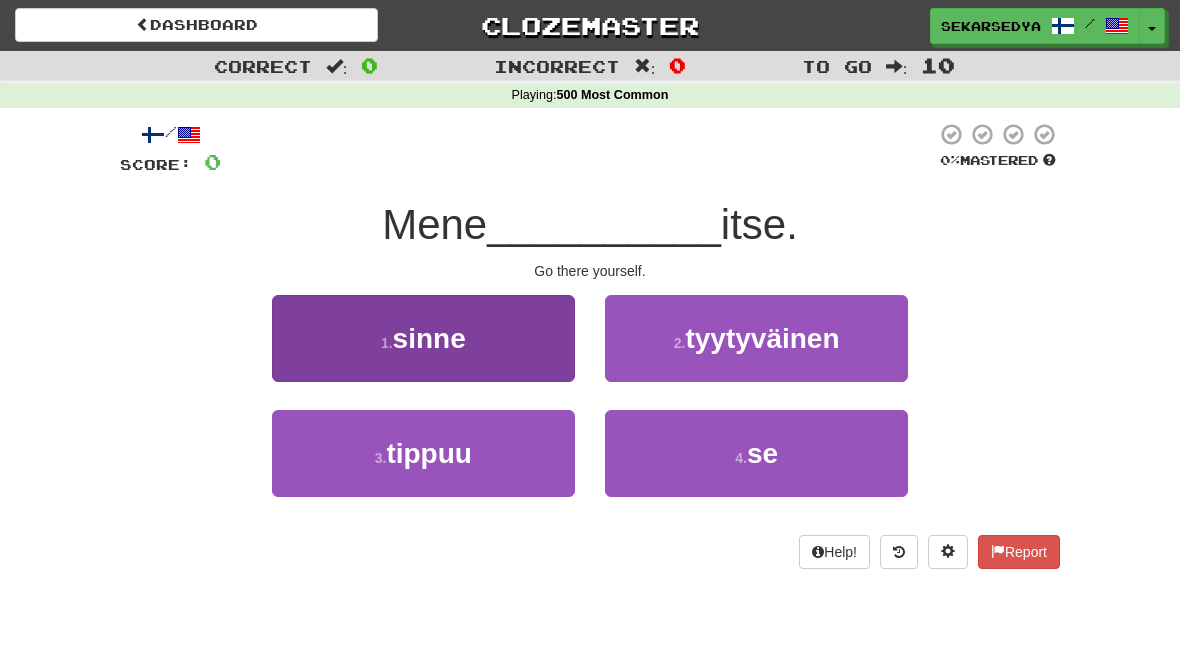 click on "1 .  sinne" at bounding box center (423, 338) 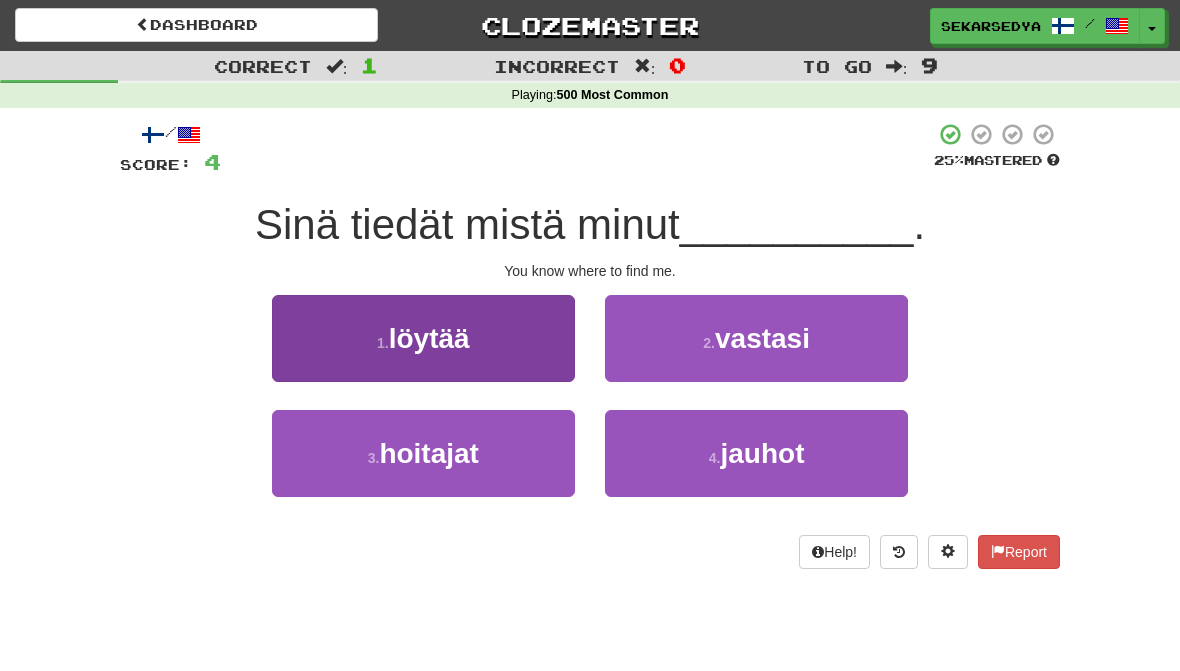 click on "1 .  löytää" at bounding box center [423, 338] 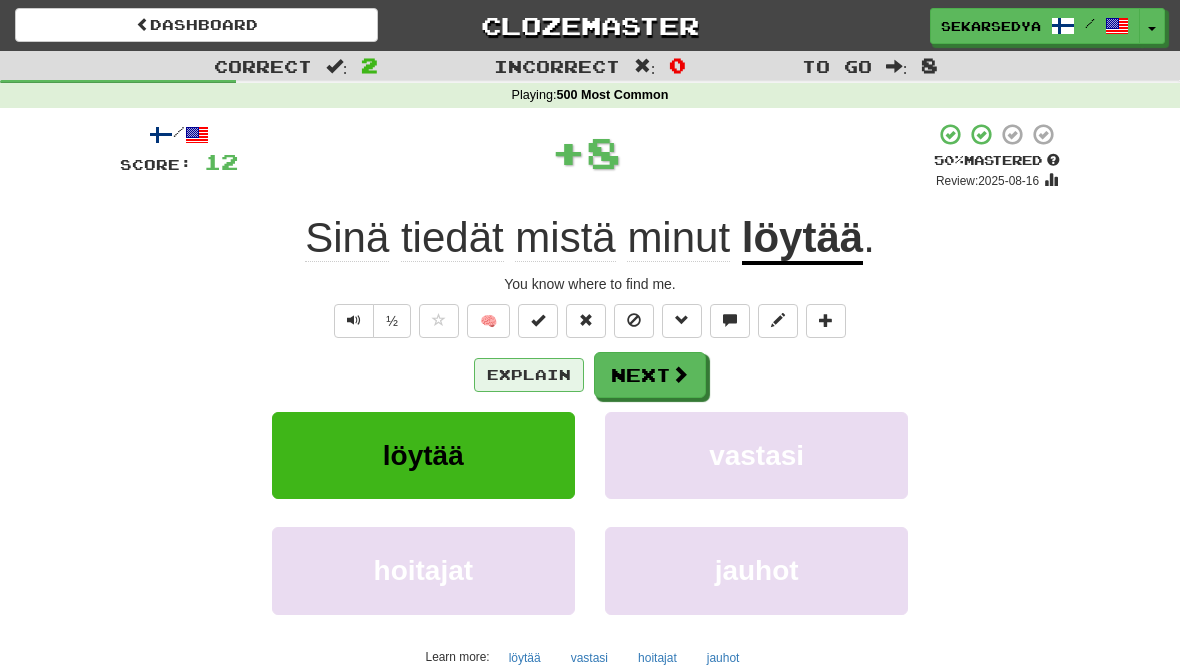 click on "Explain" at bounding box center (529, 375) 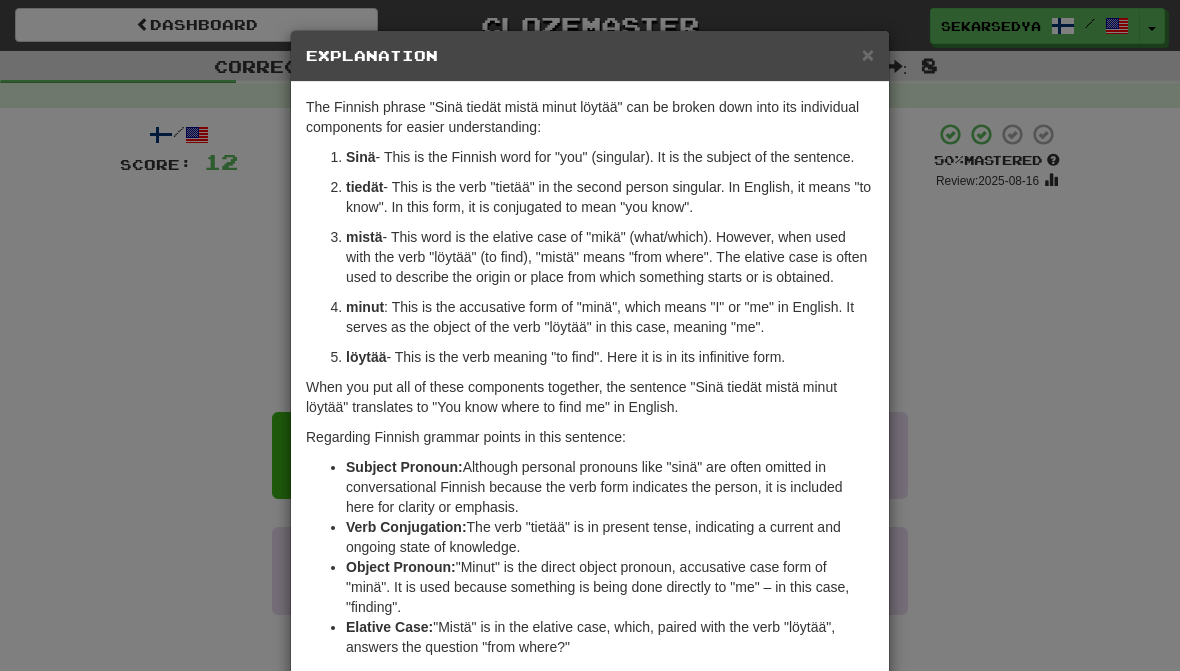 click on "× Explanation The Finnish phrase "Sinä tiedät mistä minut löytää" can be broken down into its individual components for easier understanding:
Sinä  - This is the Finnish word for "you" (singular). It is the subject of the sentence.
tiedät  - This is the verb "tietää" in the second person singular. In English, it means "to know". In this form, it is conjugated to mean "you know".
mistä  - This word is the elative case of "mikä" (what/which). However, when used with the verb "löytää" (to find), "mistä" means "from where". The elative case is often used to describe the origin or place from which something starts or is obtained.
minut  - This is the accusative form of "minä", which means "I" or "me" in English. It serves as the object of the verb "löytää" in this case, meaning "me".
löytää  - This is the verb meaning "to find". Here it is in its infinitive form.
Regarding Finnish grammar points in this sentence:
Subject Pronoun:
Verb Conjugation:" at bounding box center (590, 335) 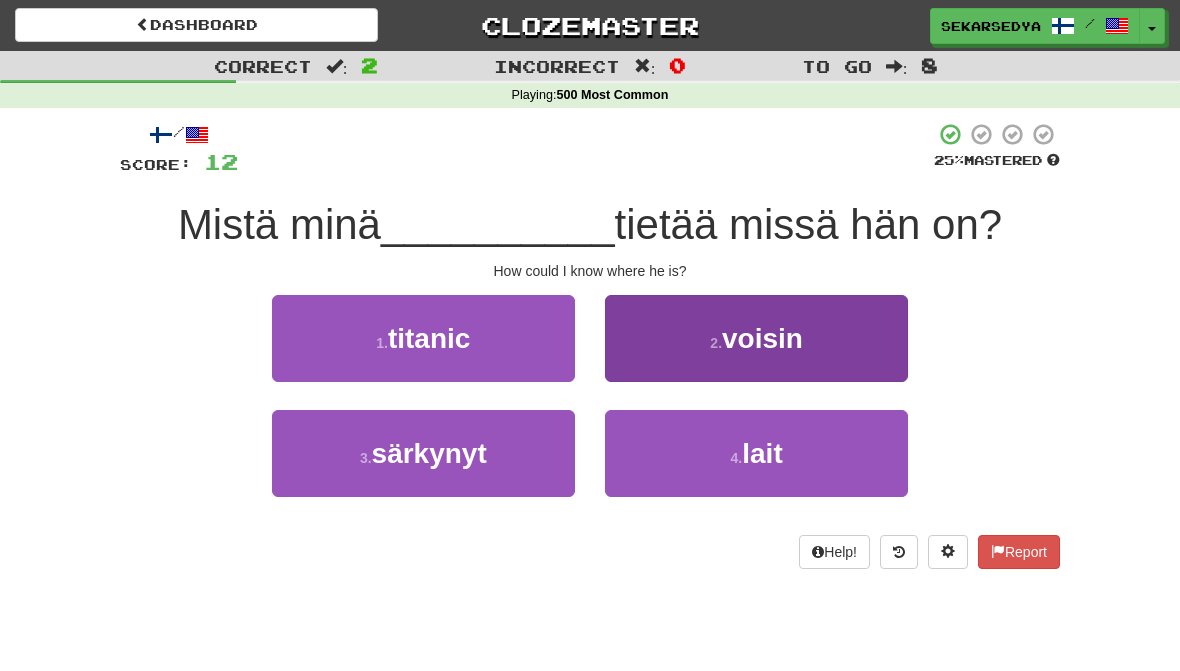 click on "2 .  voisin" at bounding box center [756, 338] 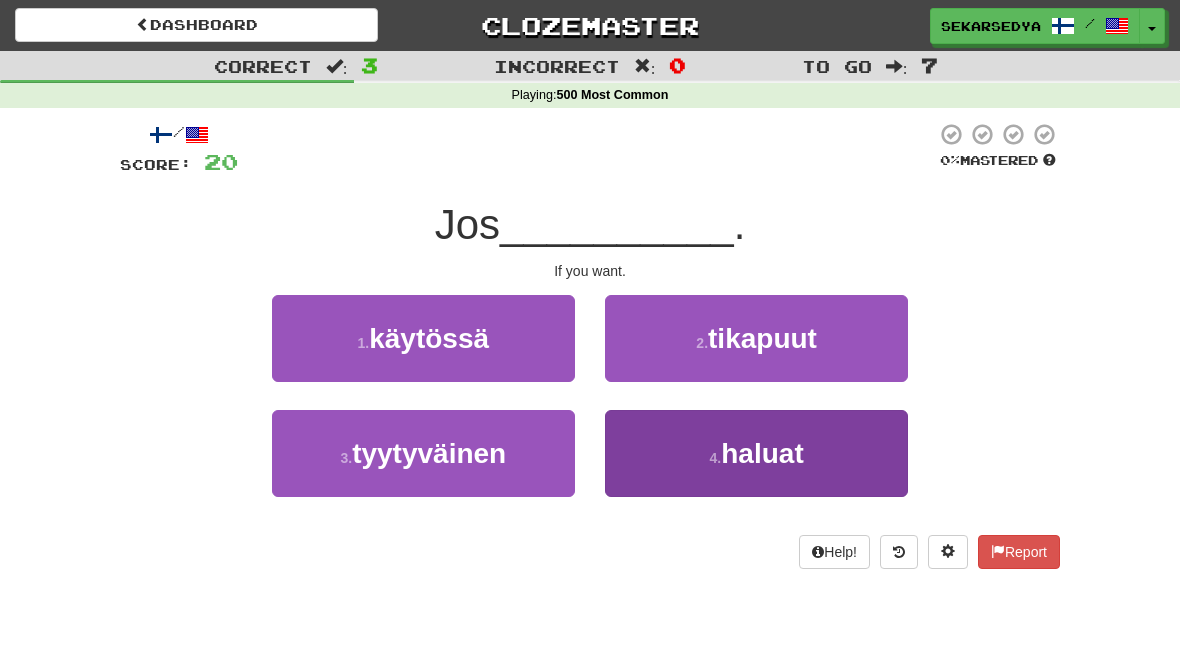 click on "haluat" at bounding box center (762, 453) 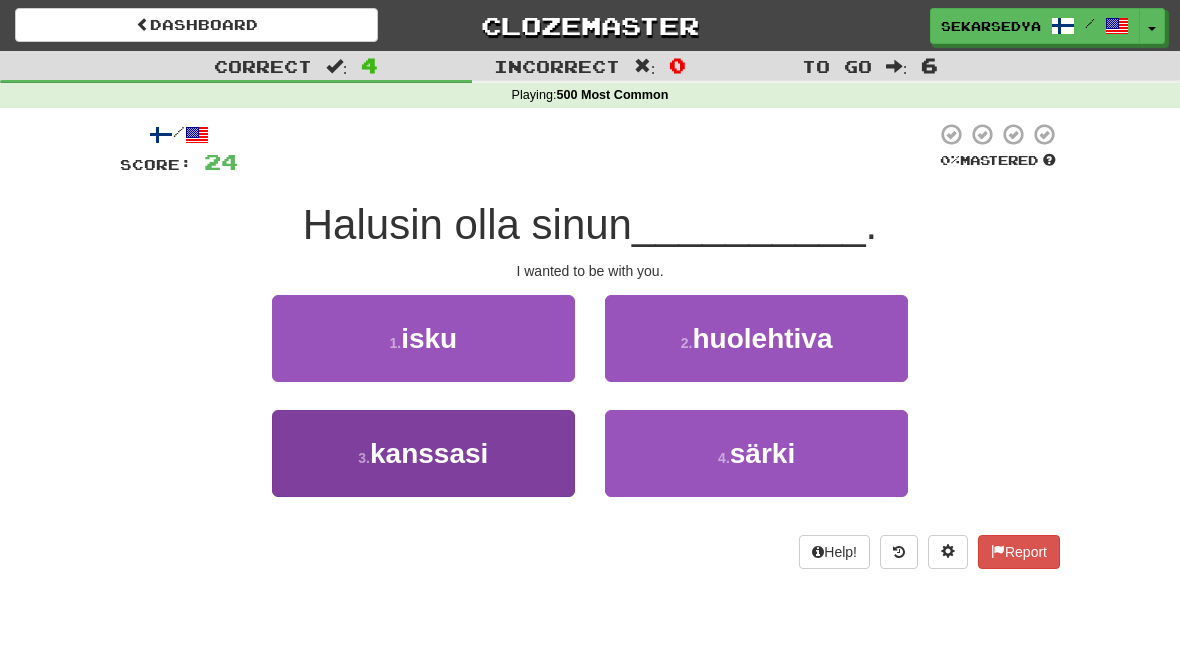 click on "kanssasi" at bounding box center [429, 453] 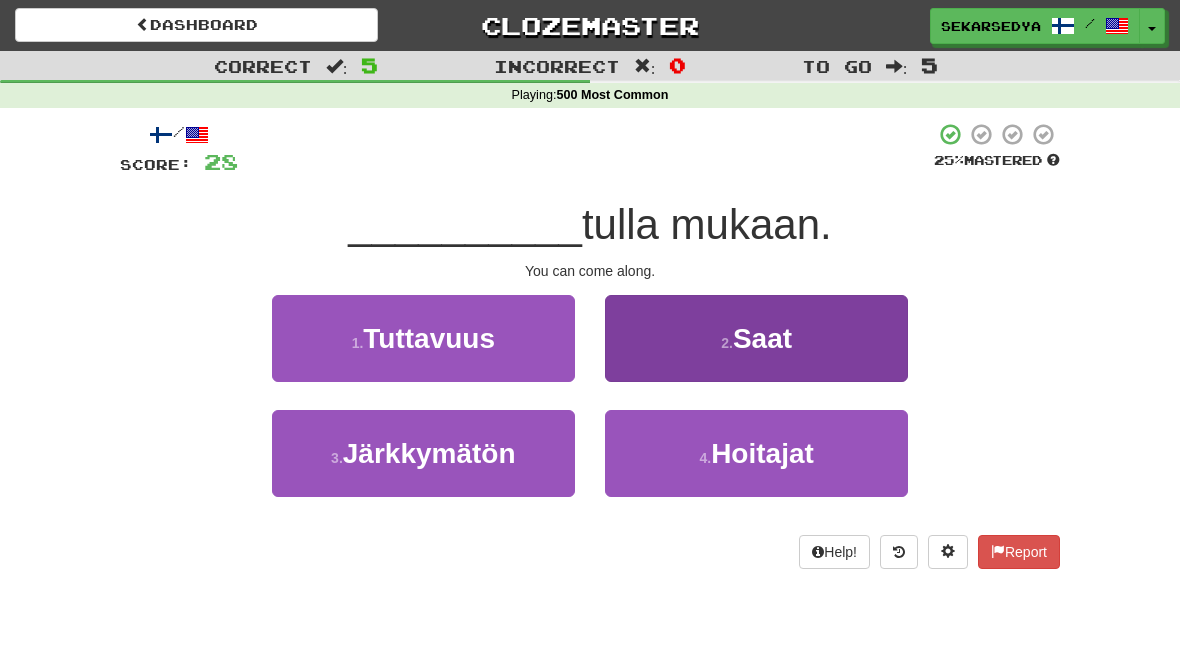 click on "2 .  Saat" at bounding box center (756, 338) 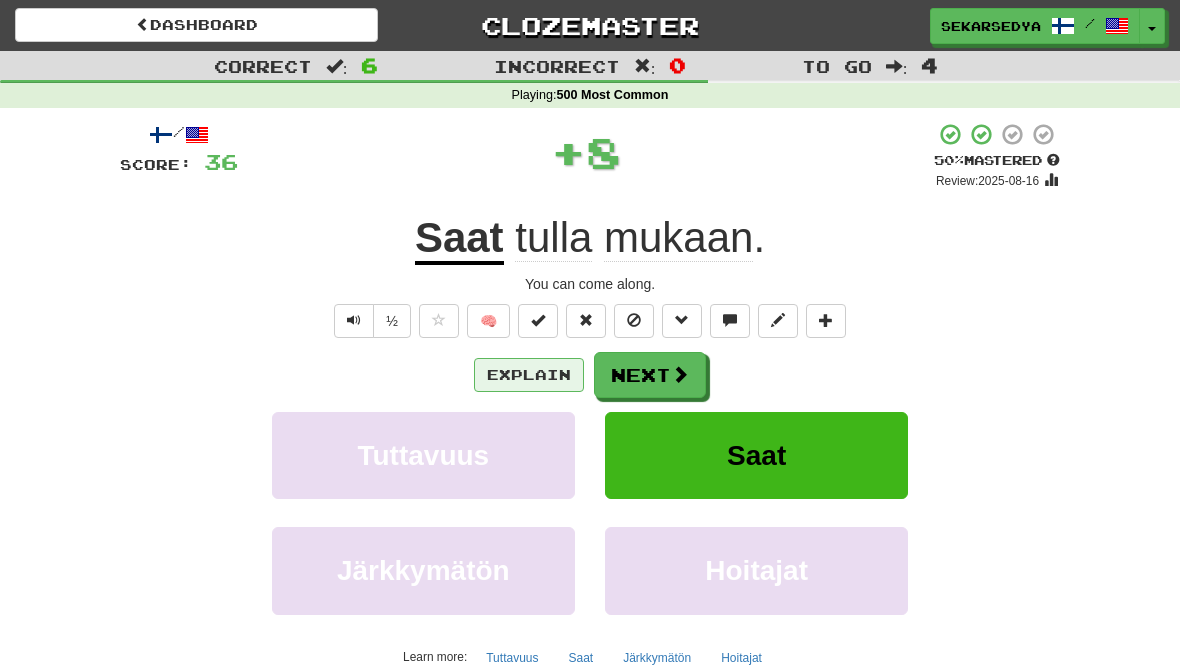 click on "Explain" at bounding box center [529, 375] 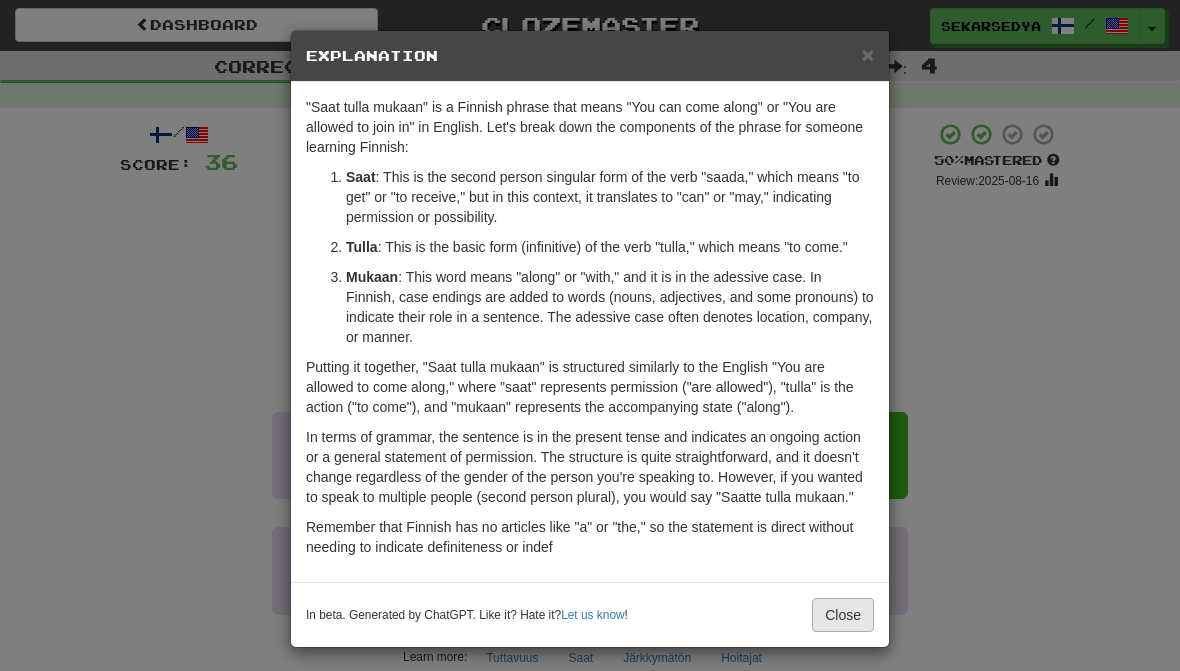 click on "Close" at bounding box center [843, 615] 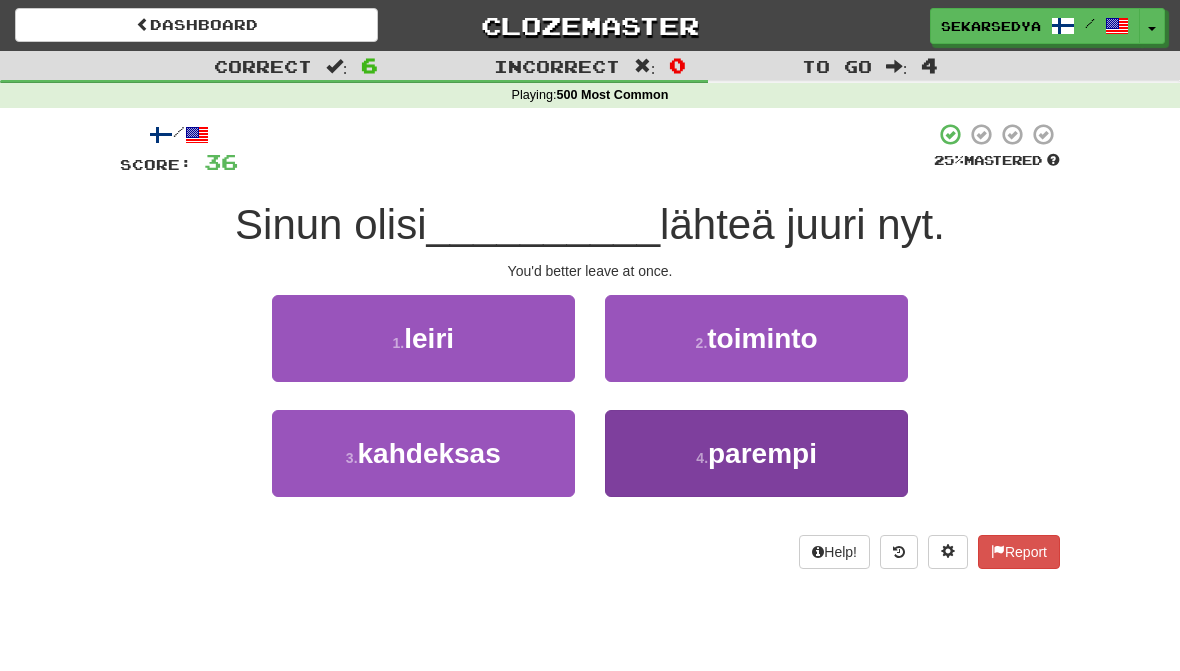 click on "parempi" at bounding box center (762, 453) 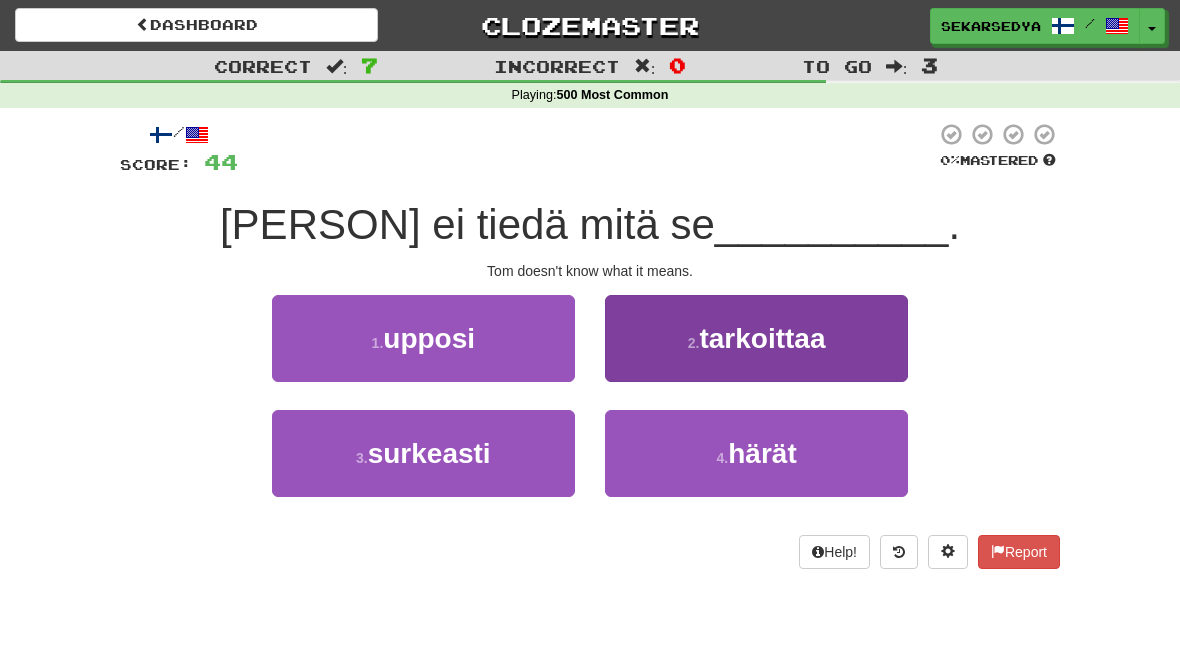 click on "tarkoittaa" at bounding box center (762, 338) 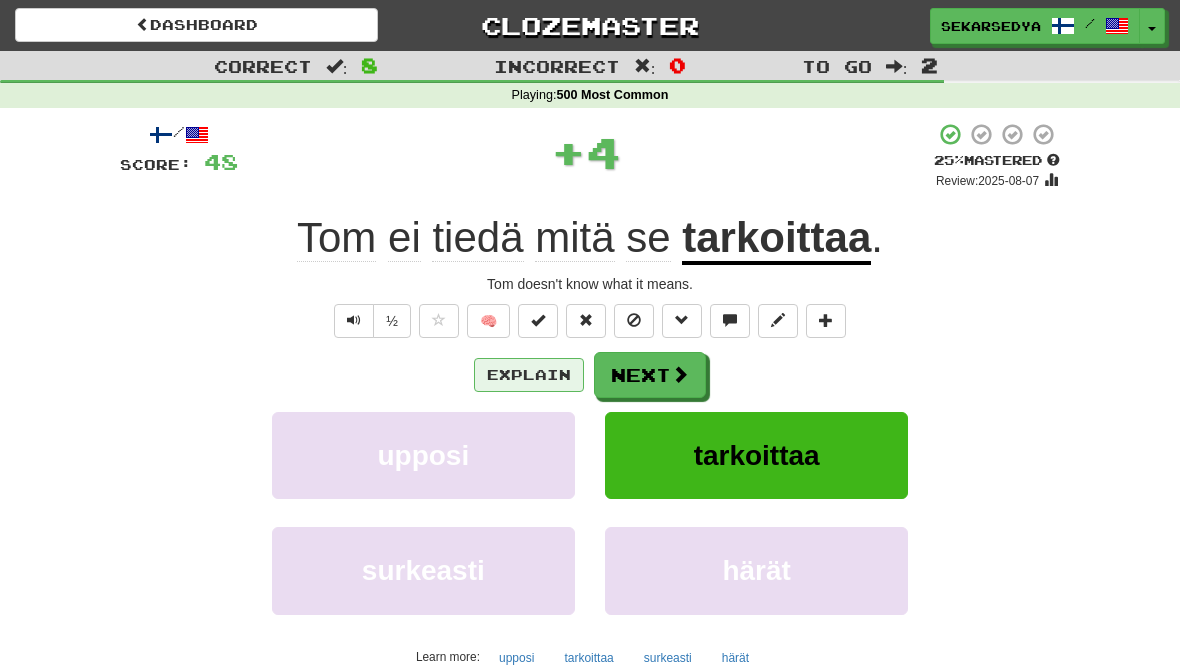 click on "Explain" at bounding box center [529, 375] 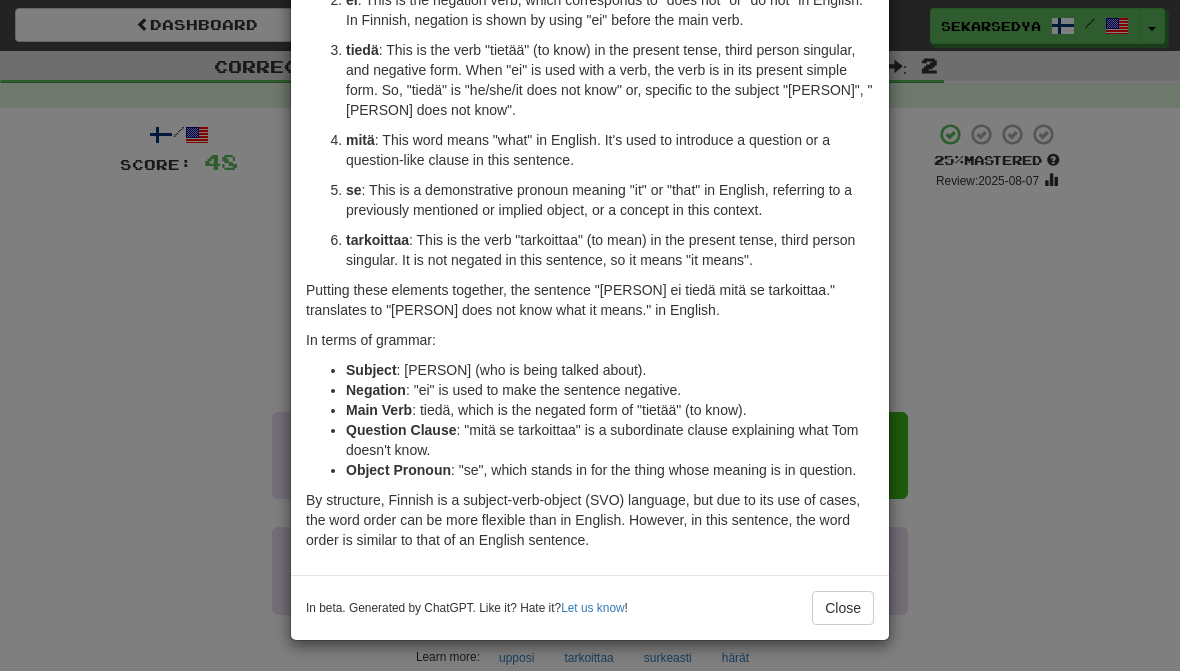 scroll, scrollTop: 207, scrollLeft: 0, axis: vertical 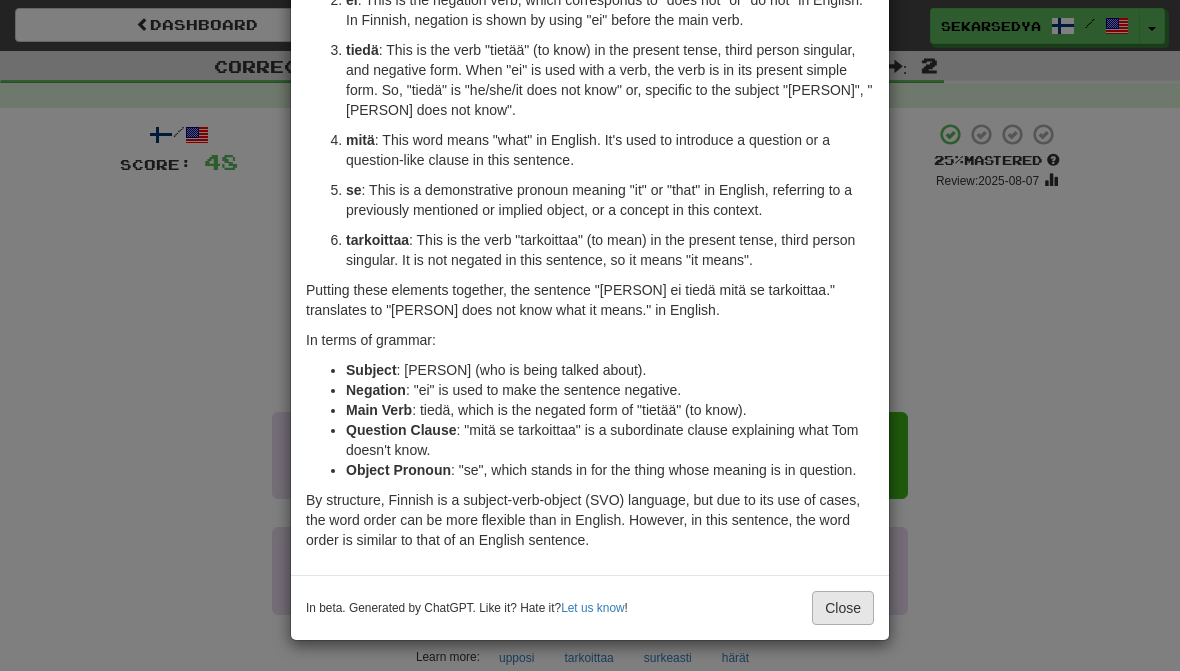 click on "Close" at bounding box center (843, 608) 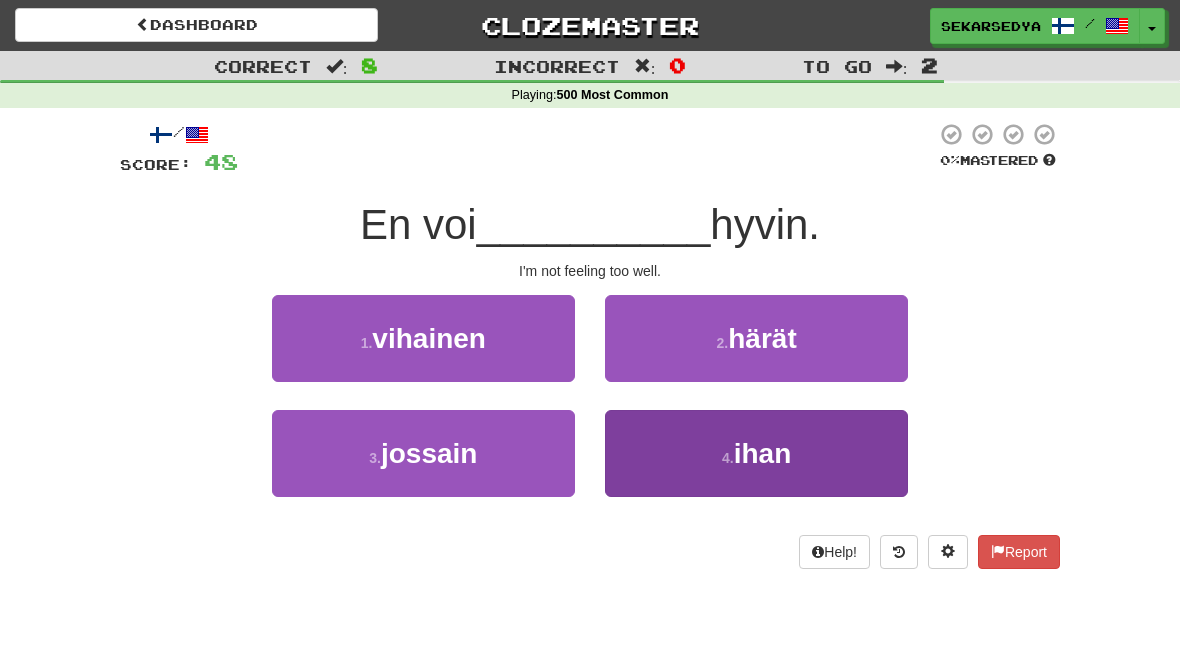 click on "4 .  ihan" at bounding box center [756, 453] 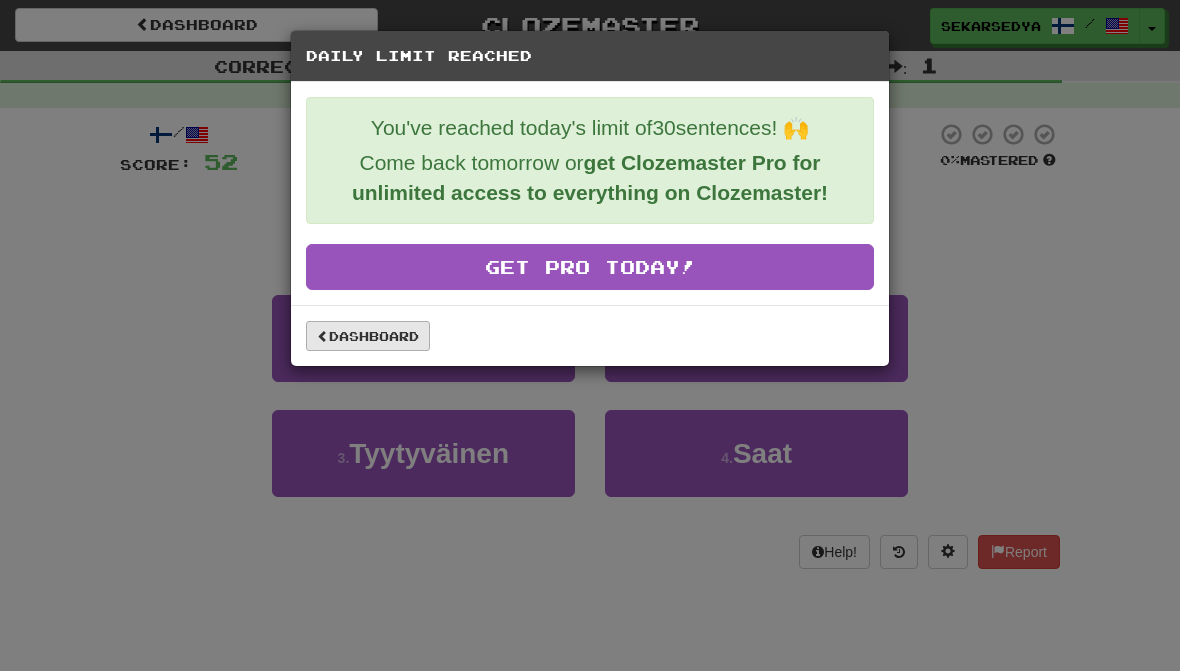 click on "Dashboard" at bounding box center [368, 336] 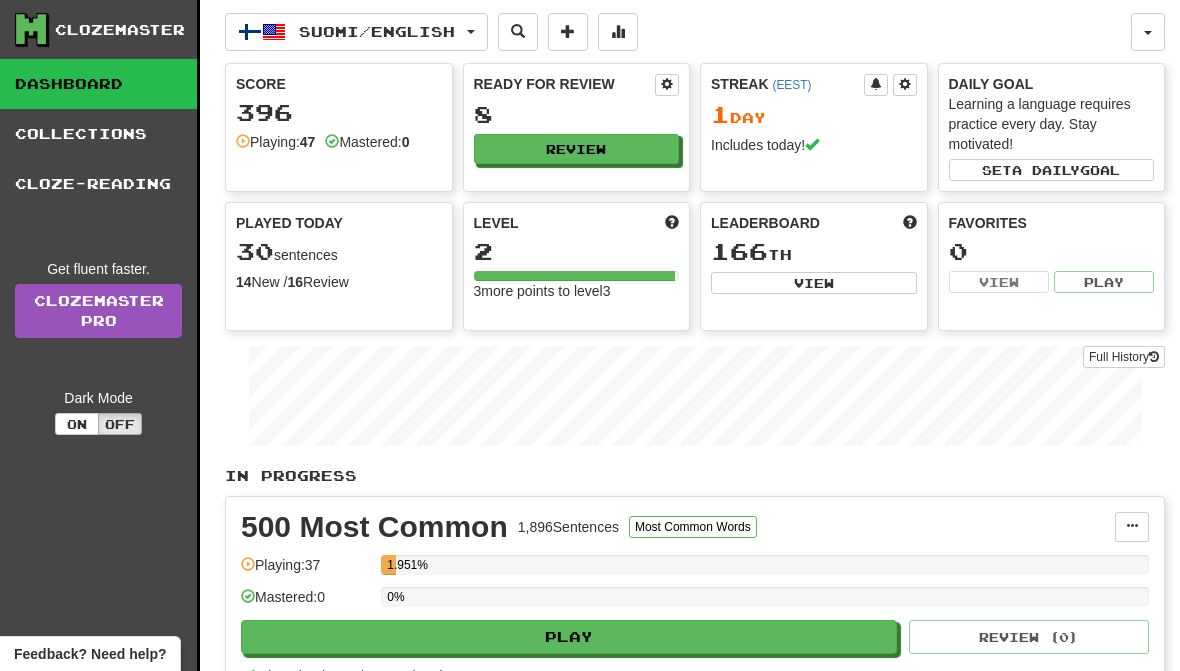 scroll, scrollTop: 0, scrollLeft: 0, axis: both 